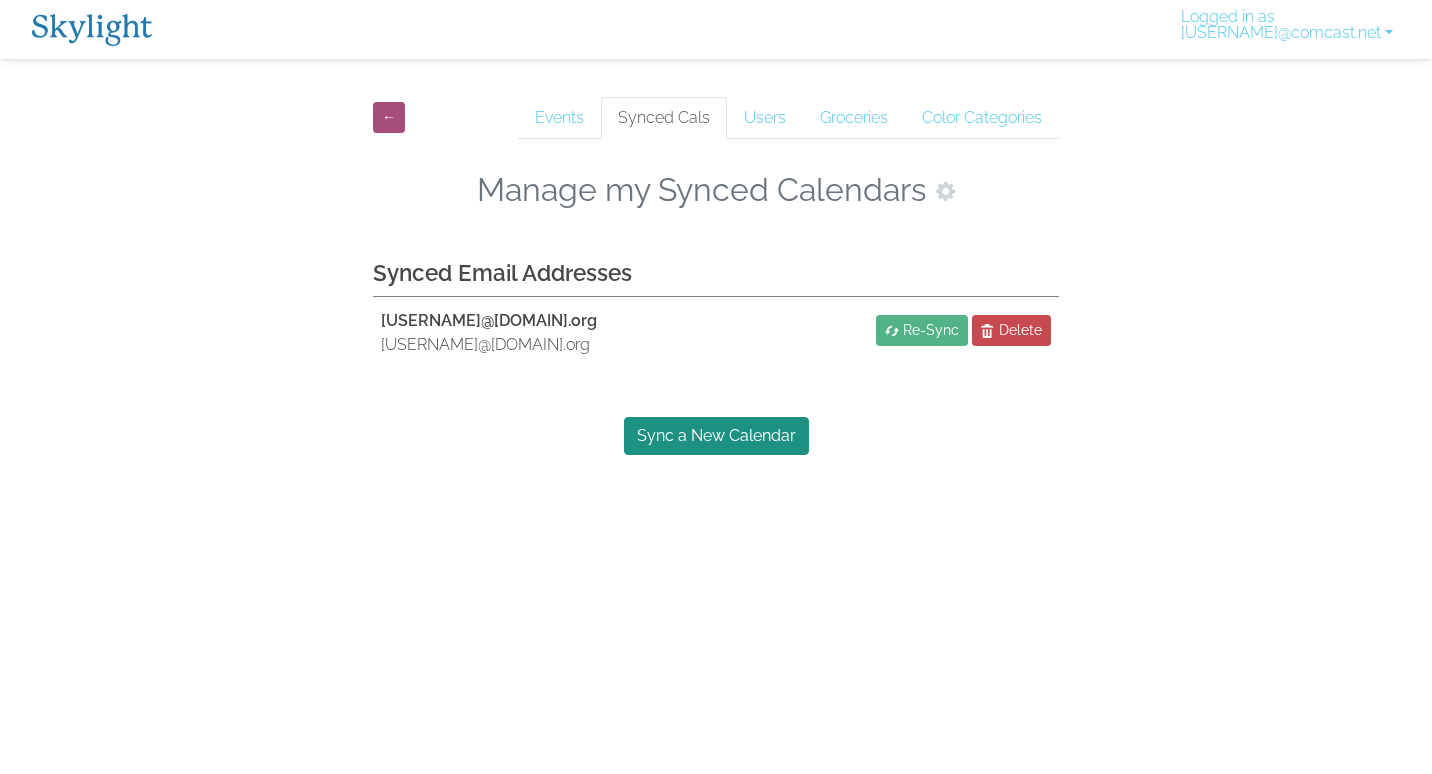 scroll, scrollTop: 0, scrollLeft: 0, axis: both 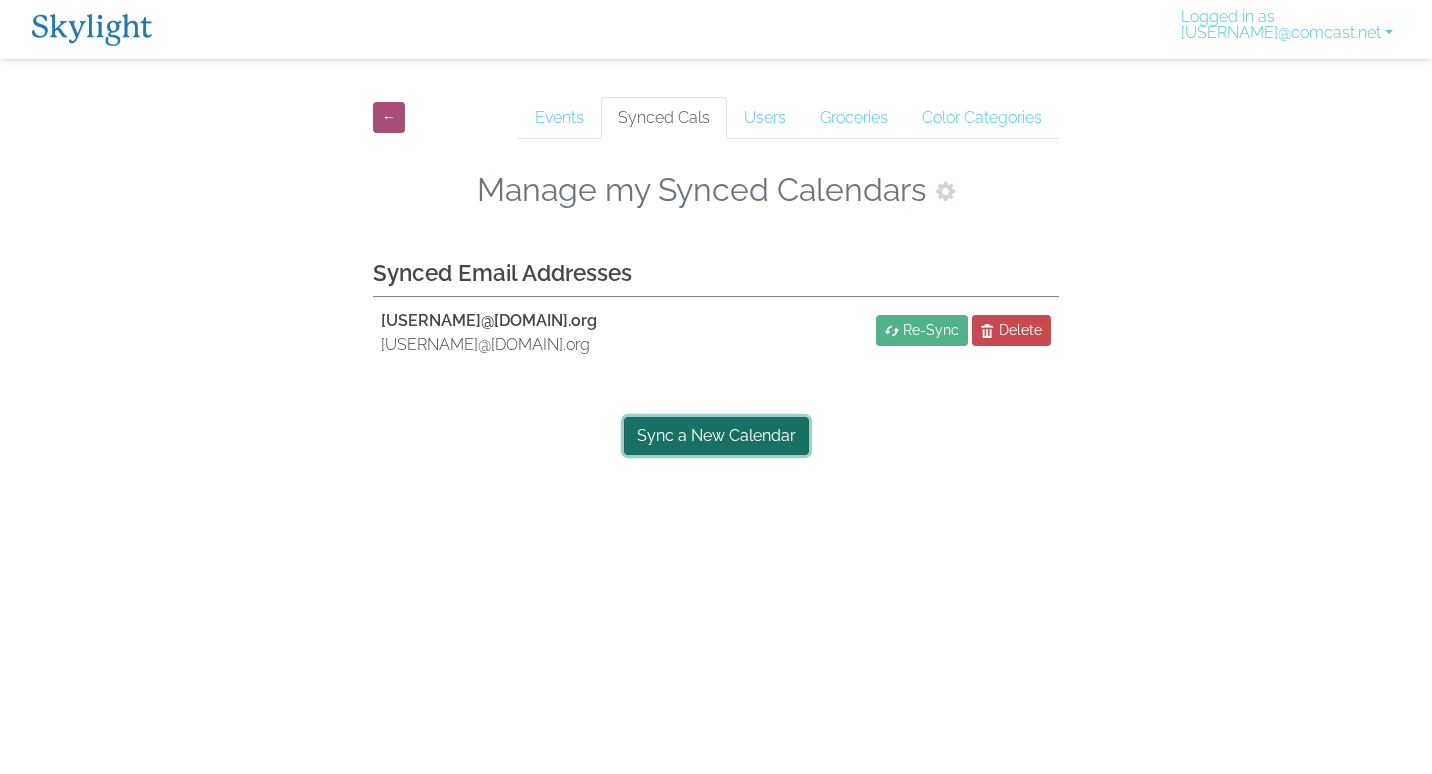 click on "Sync a New Calendar" at bounding box center [716, 436] 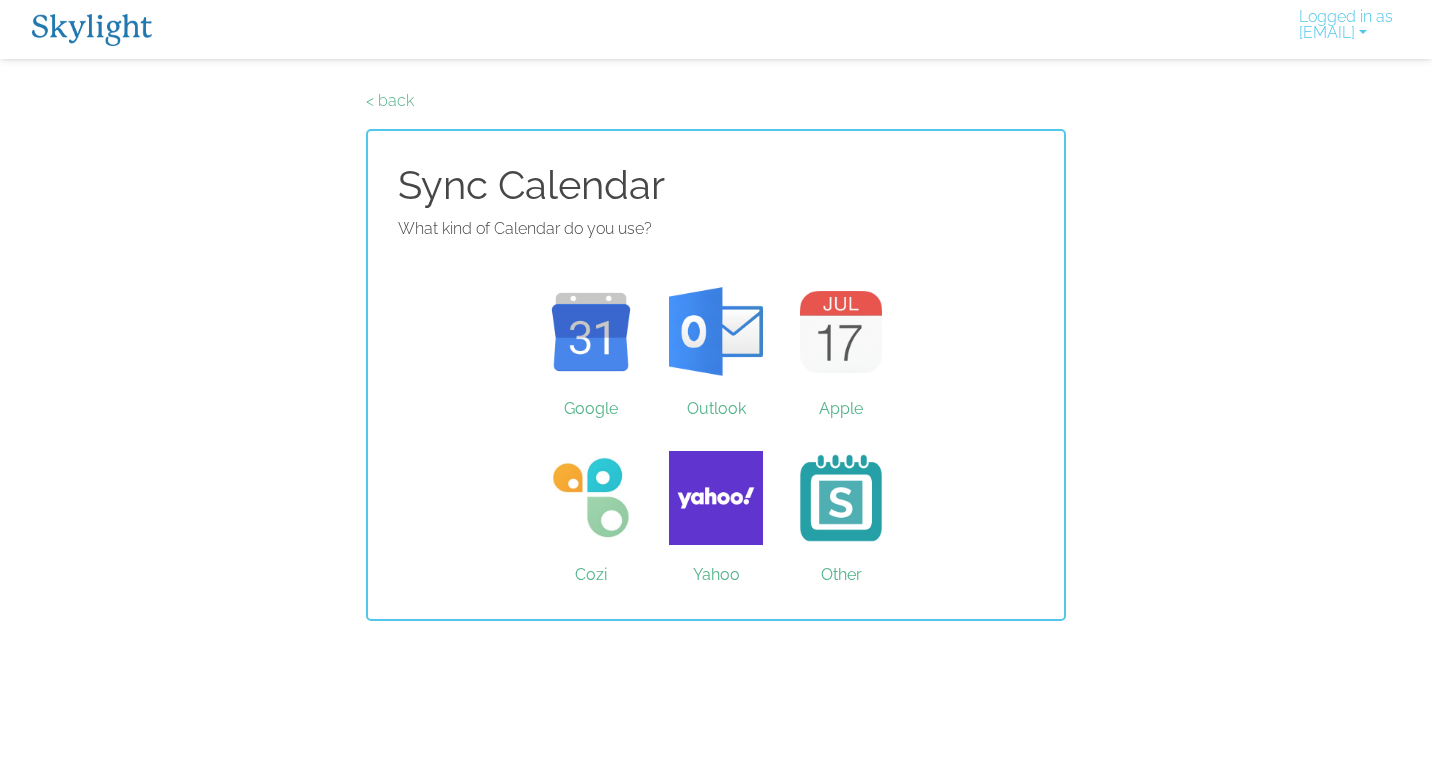 scroll, scrollTop: 0, scrollLeft: 0, axis: both 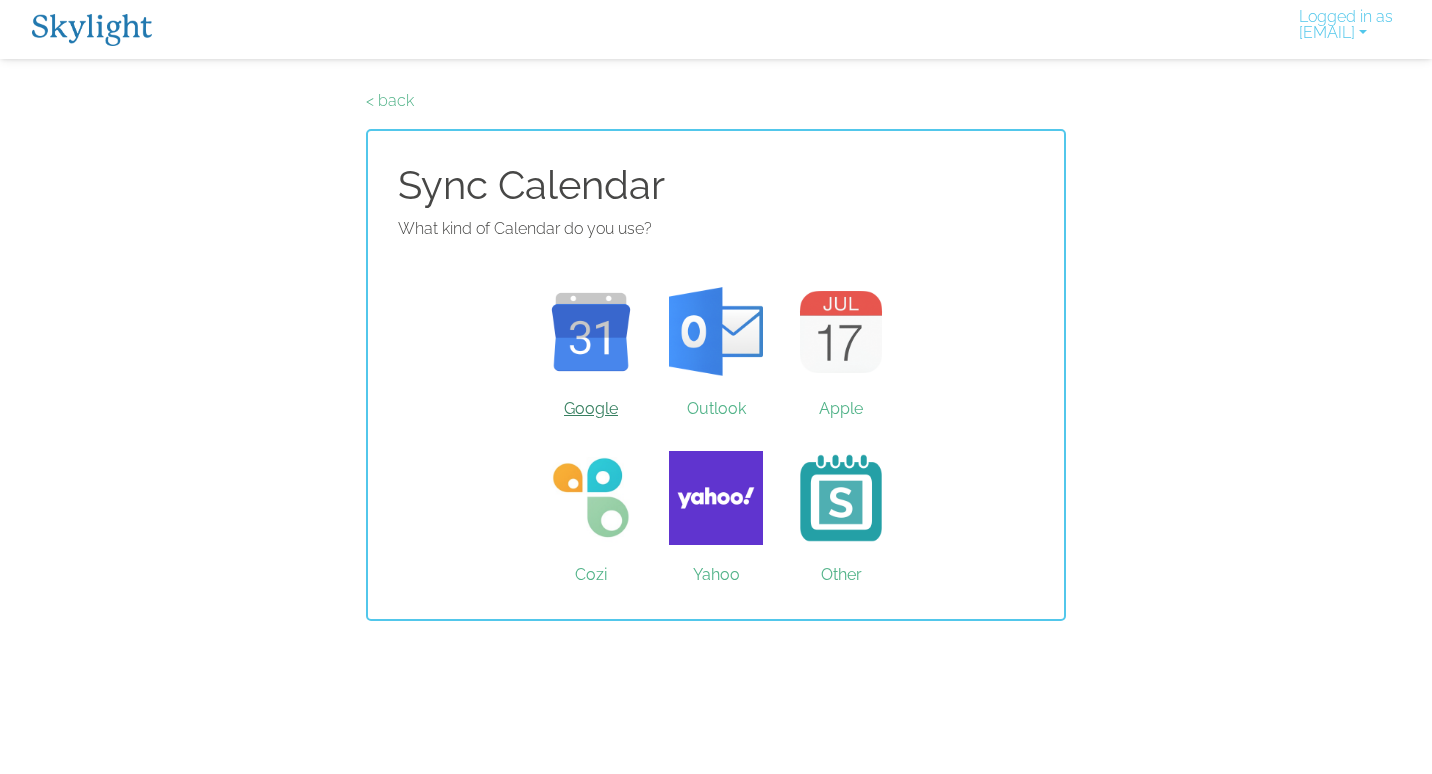click on "Google" at bounding box center [591, 332] 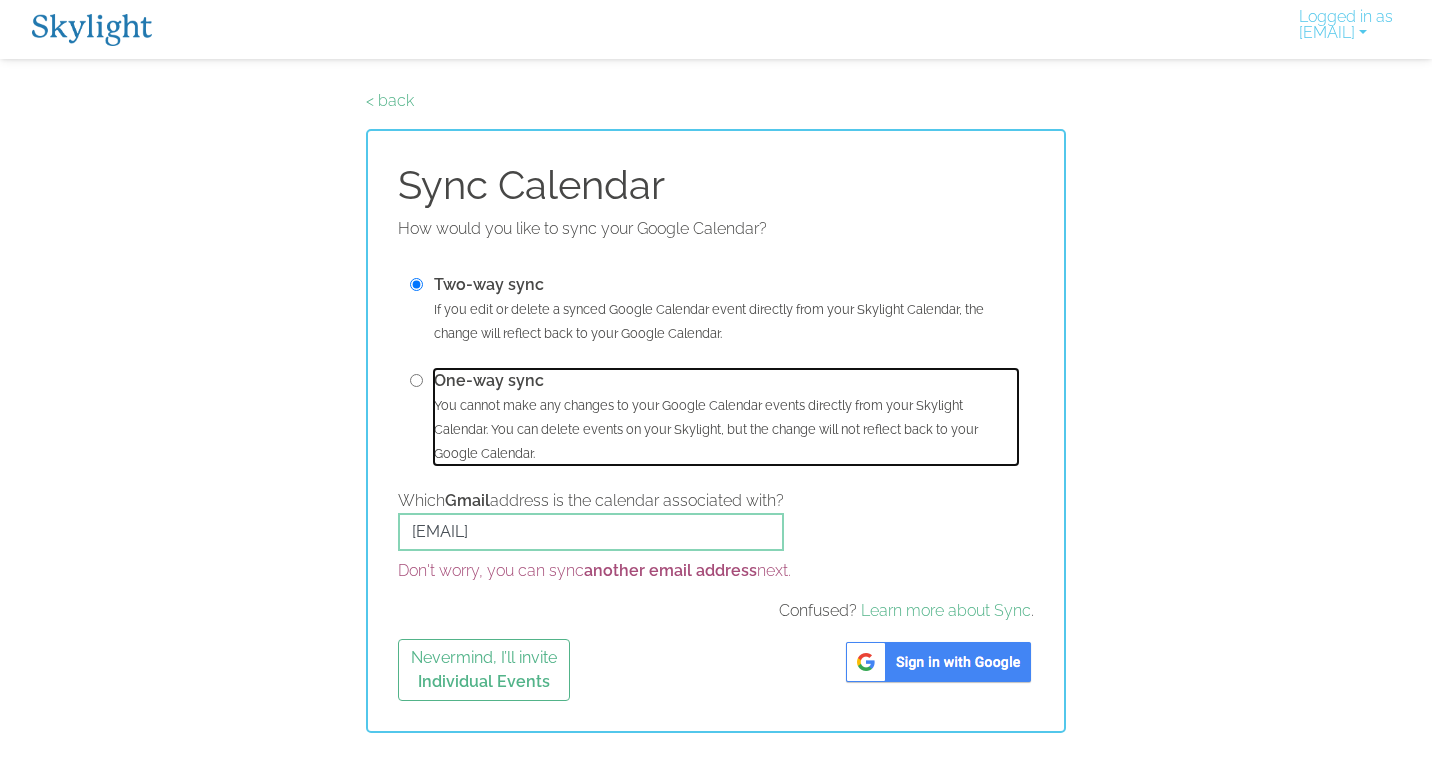 drag, startPoint x: 513, startPoint y: 396, endPoint x: 478, endPoint y: 383, distance: 37.336308 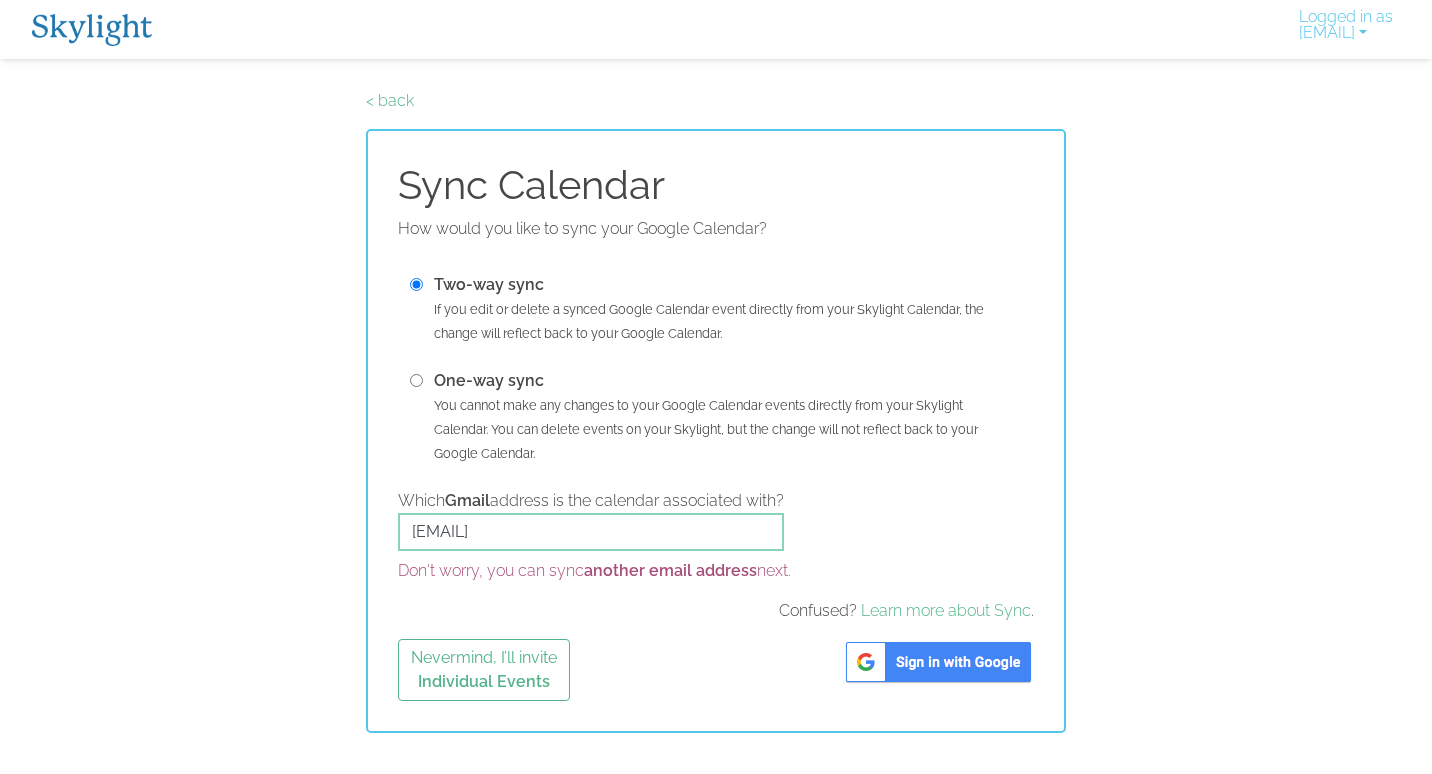 drag, startPoint x: 687, startPoint y: 505, endPoint x: 648, endPoint y: 540, distance: 52.40229 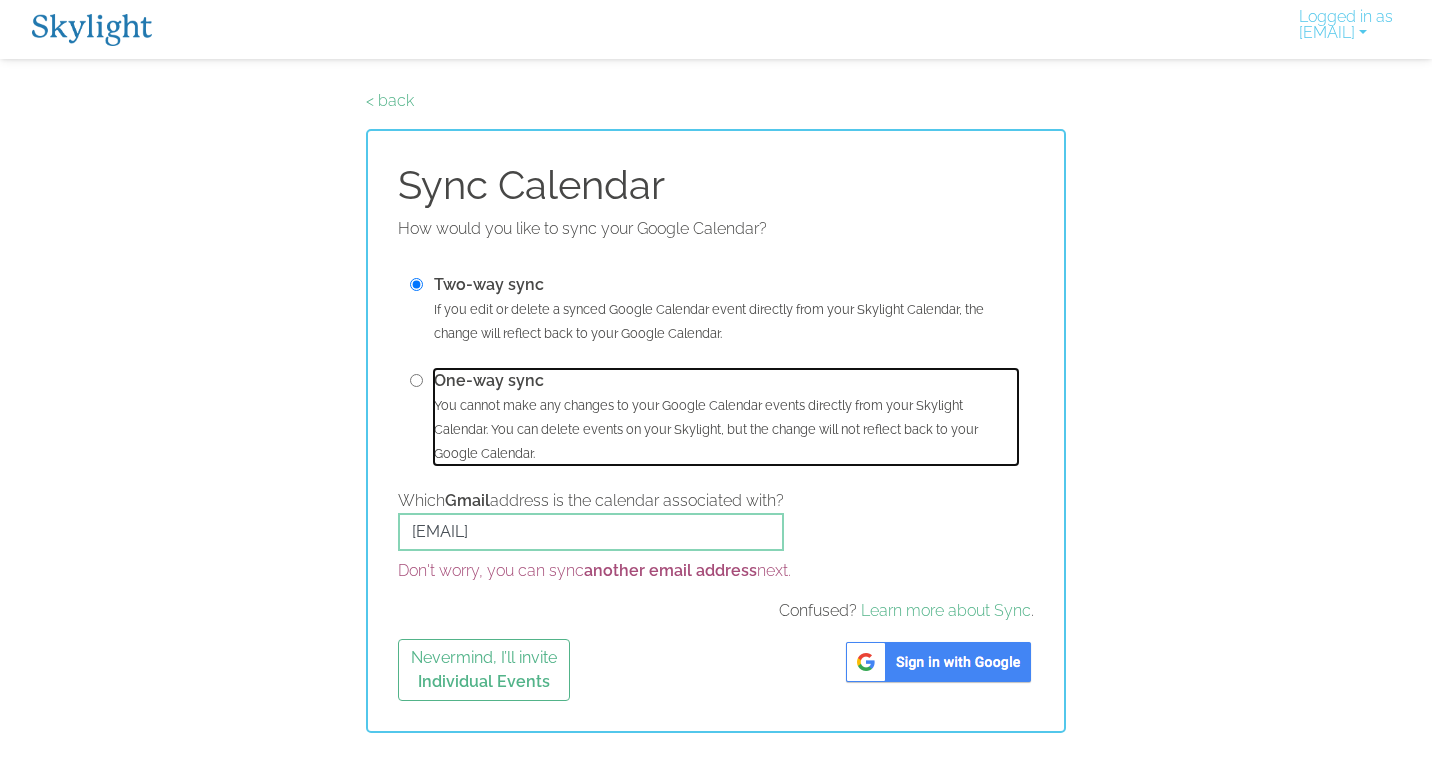 drag, startPoint x: 485, startPoint y: 366, endPoint x: 412, endPoint y: 375, distance: 73.552704 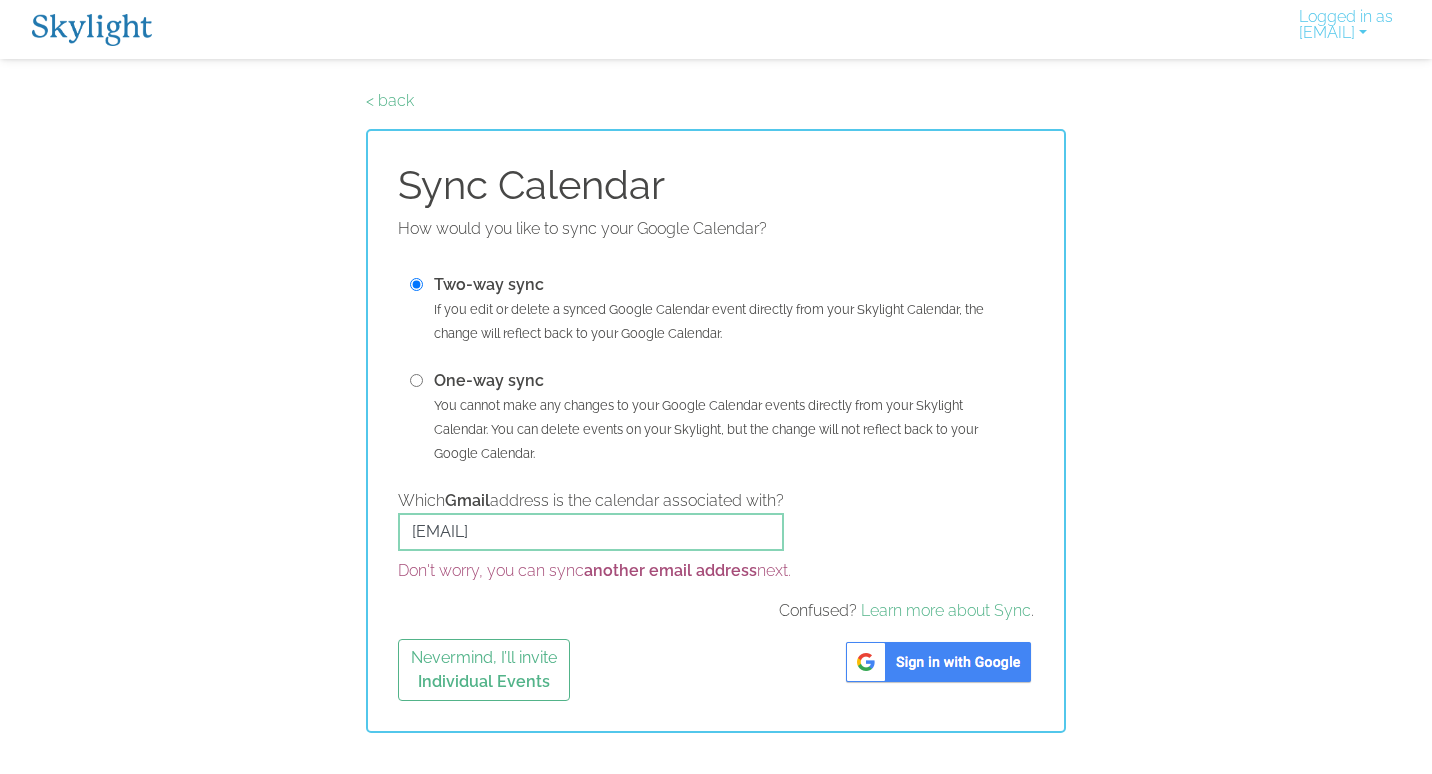 click at bounding box center [416, 380] 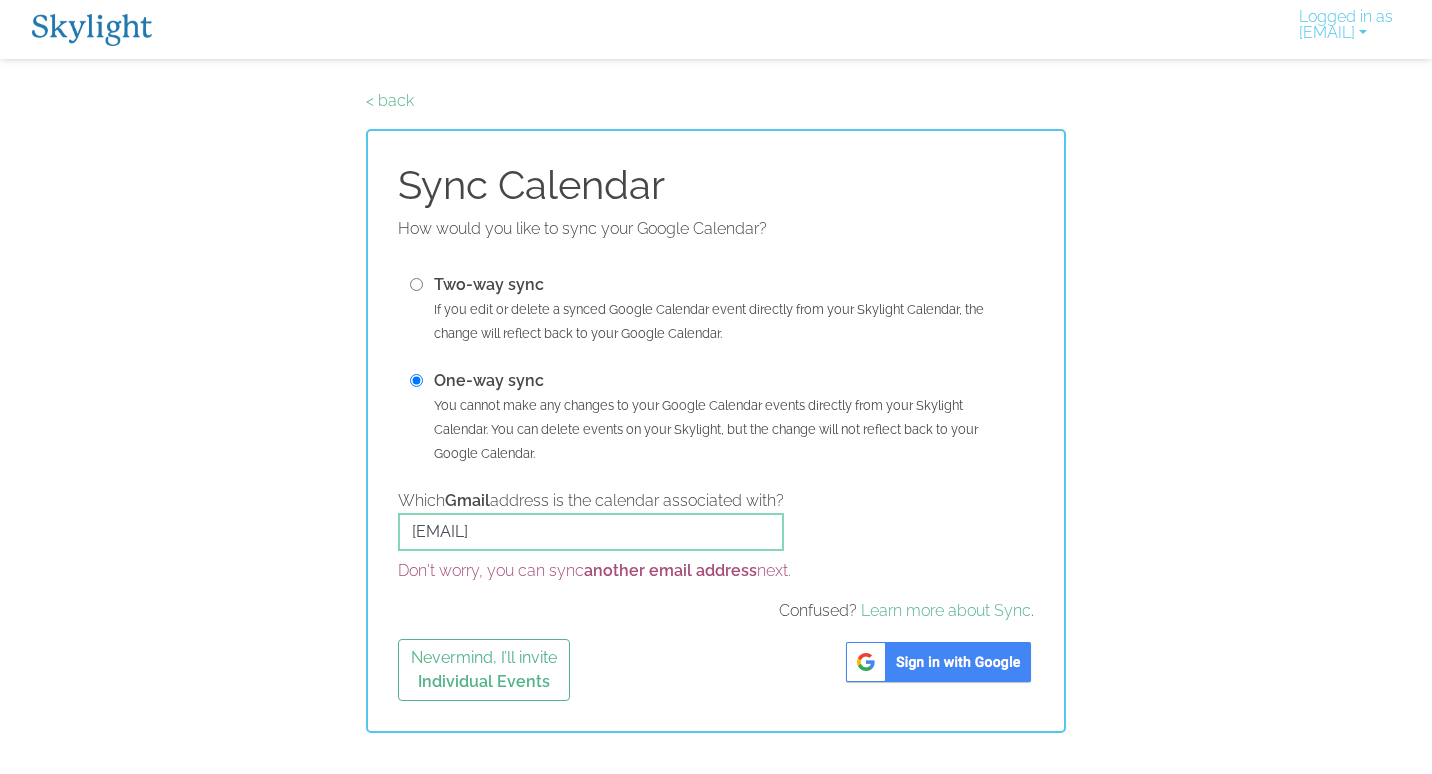 drag, startPoint x: 628, startPoint y: 594, endPoint x: 636, endPoint y: 602, distance: 11.313708 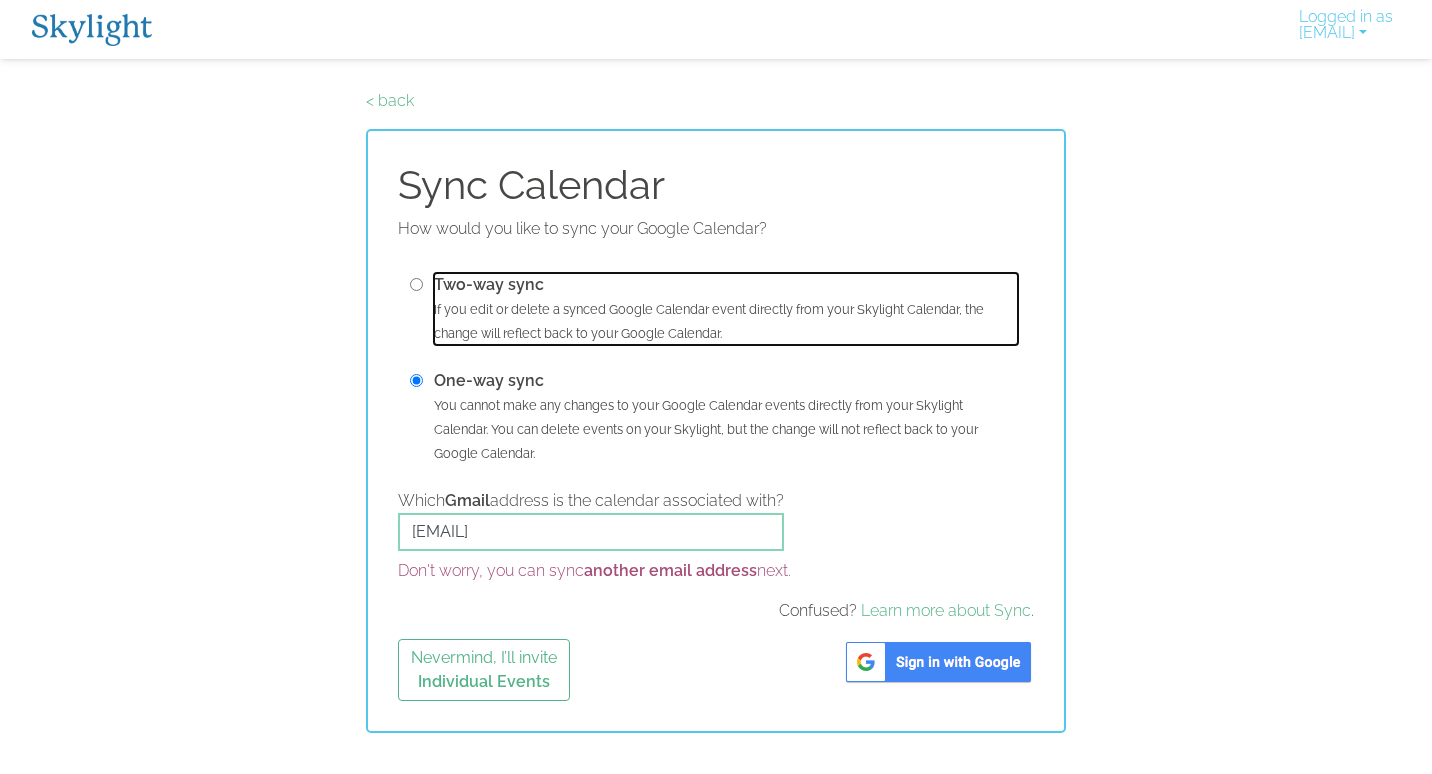 click on "Two-way sync" at bounding box center (489, 284) 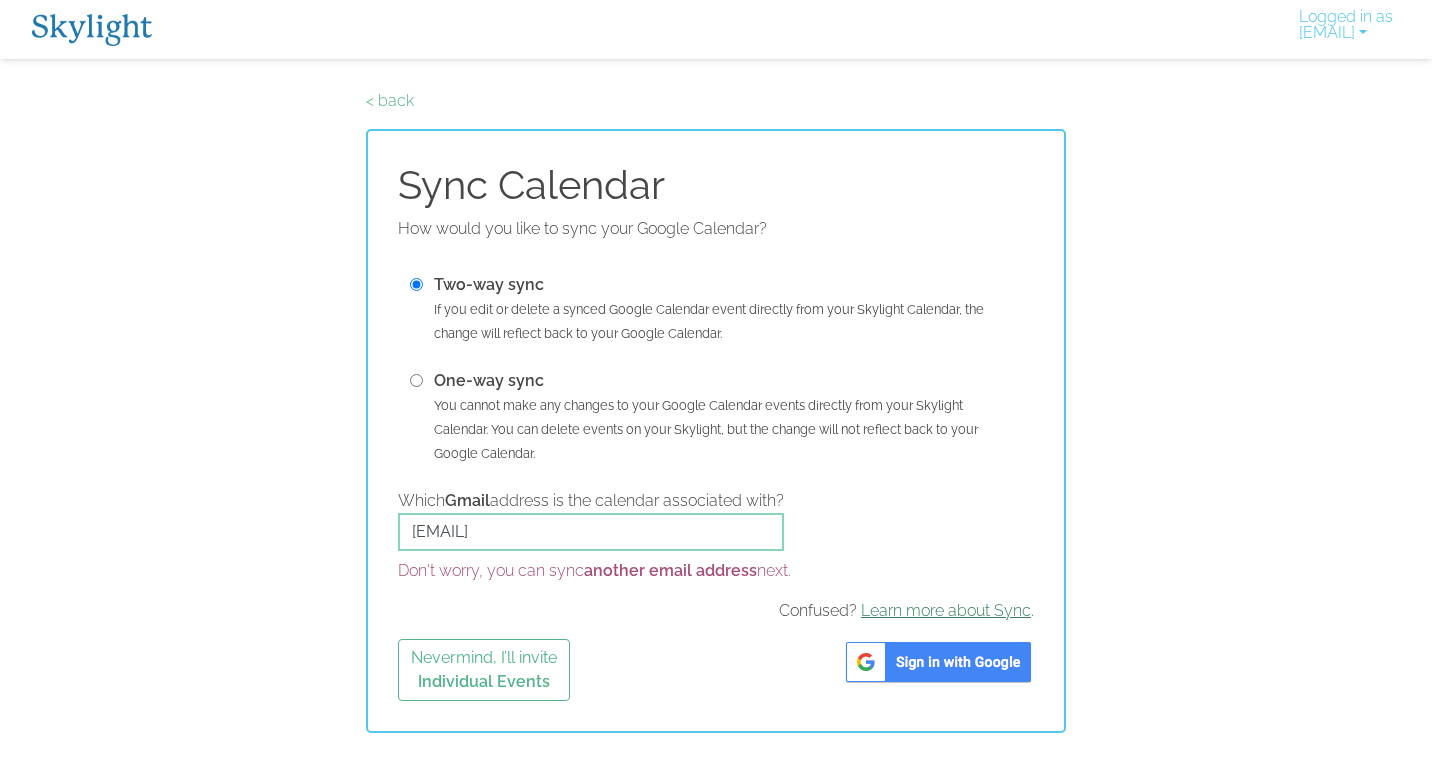 drag, startPoint x: 815, startPoint y: 585, endPoint x: 907, endPoint y: 653, distance: 114.402794 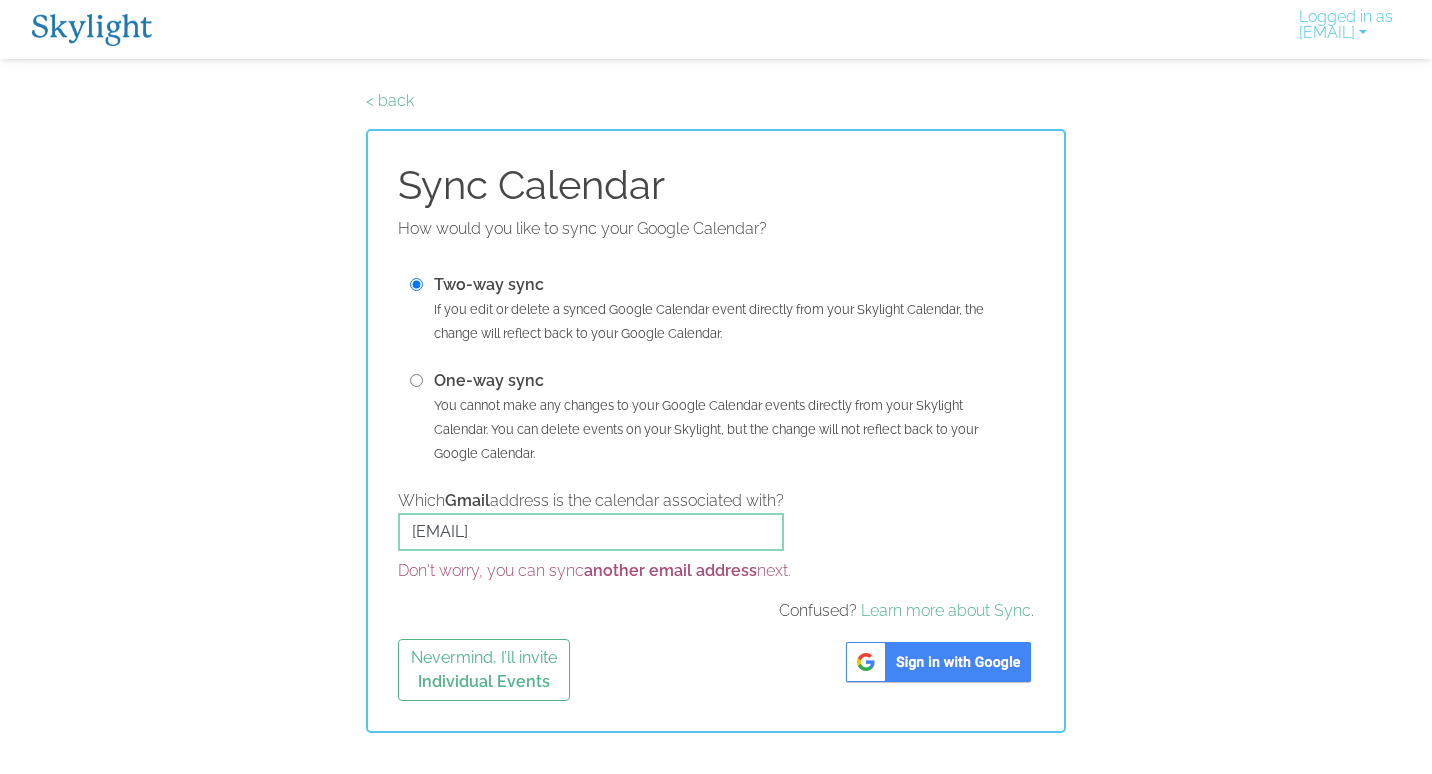 drag, startPoint x: 907, startPoint y: 653, endPoint x: 633, endPoint y: 496, distance: 315.79266 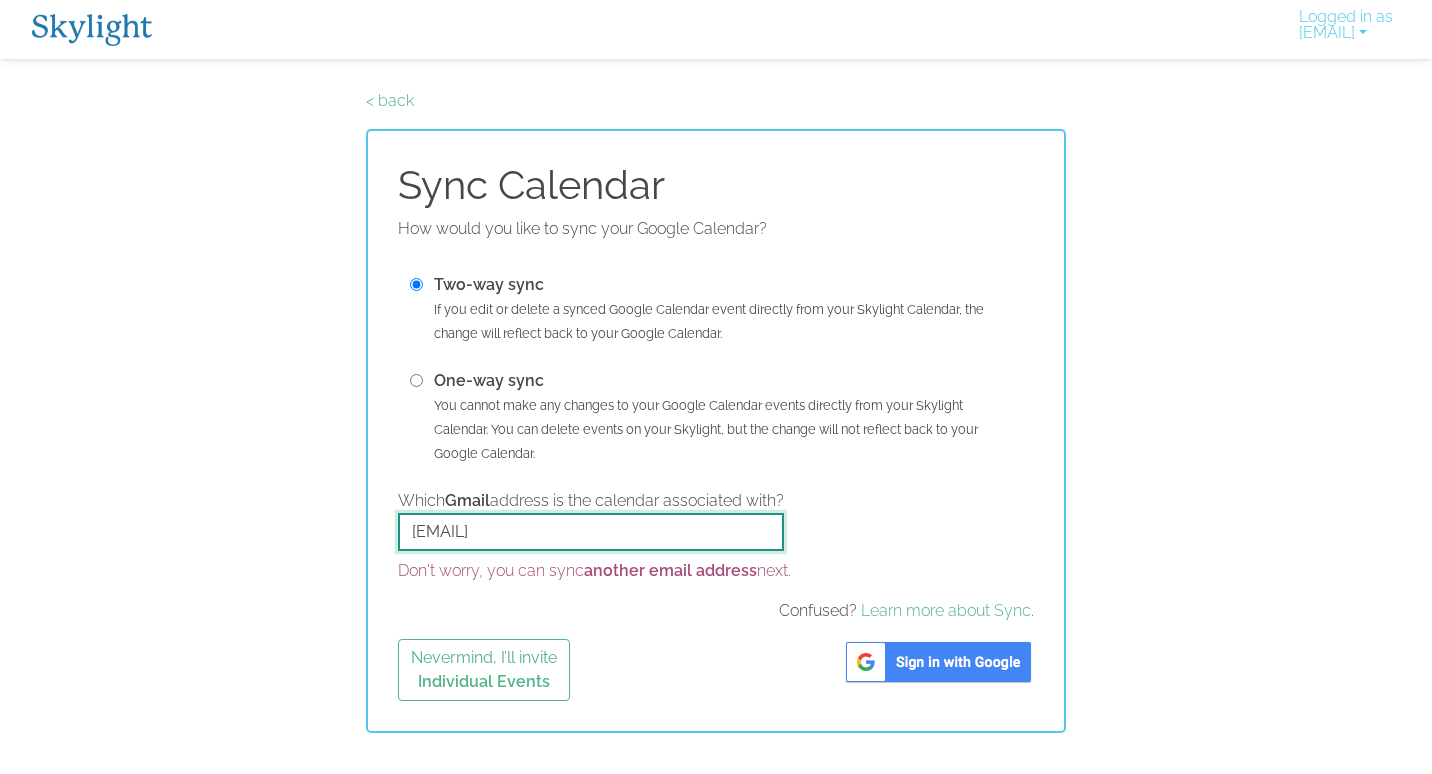 click on "[EMAIL]" at bounding box center [591, 532] 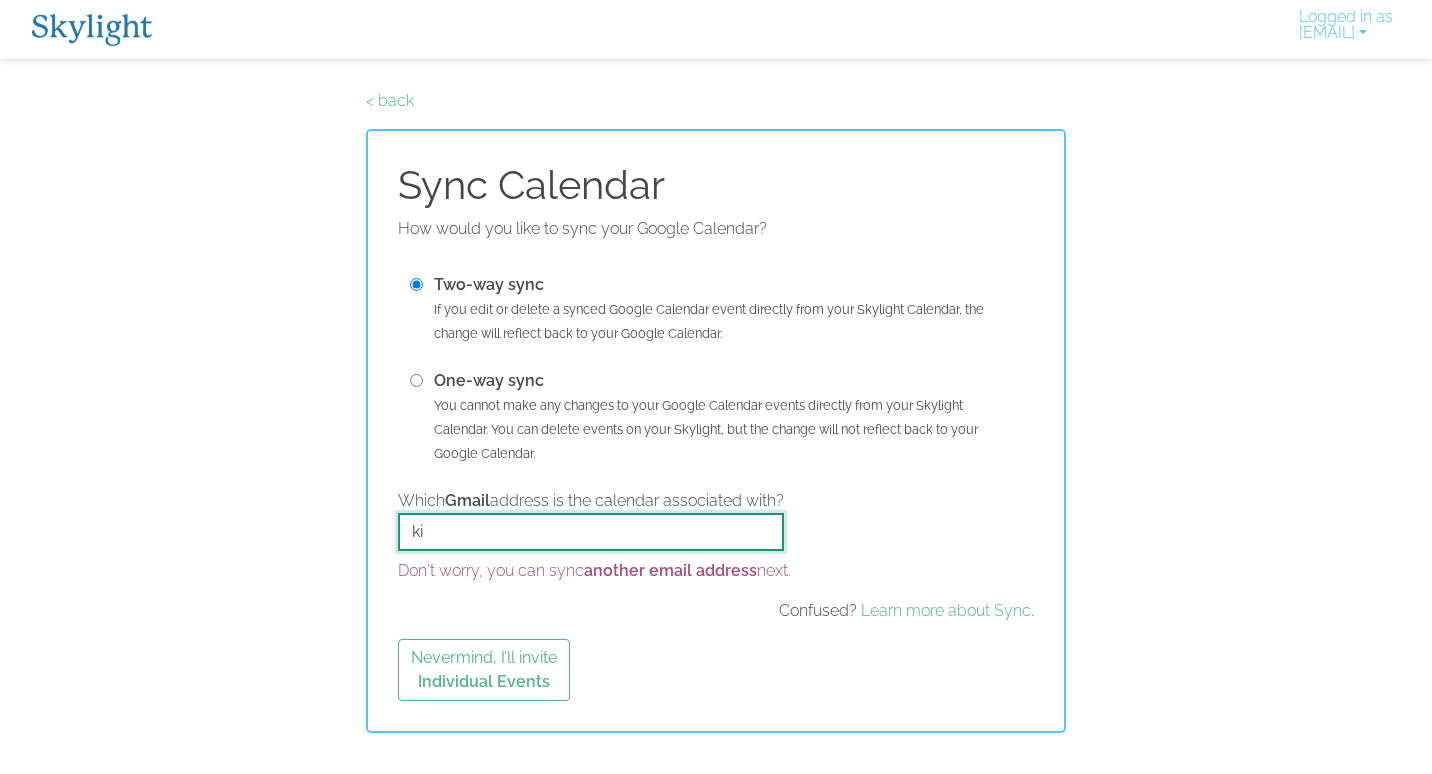 type on "k" 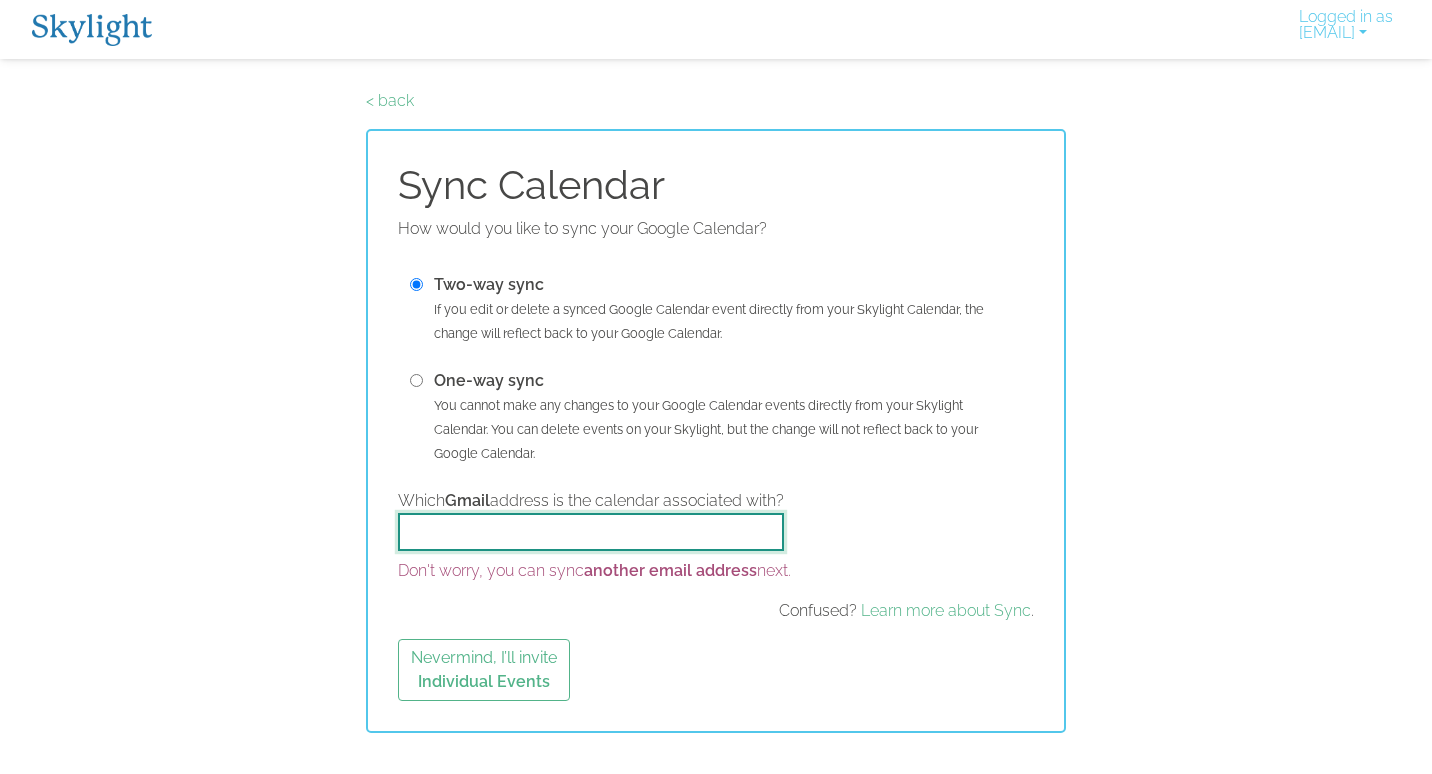 paste on "https://calendar.google.com/calendar/u/0?cid=a2lrNGFkb2dAY29tY2FzdC5uZXQ" 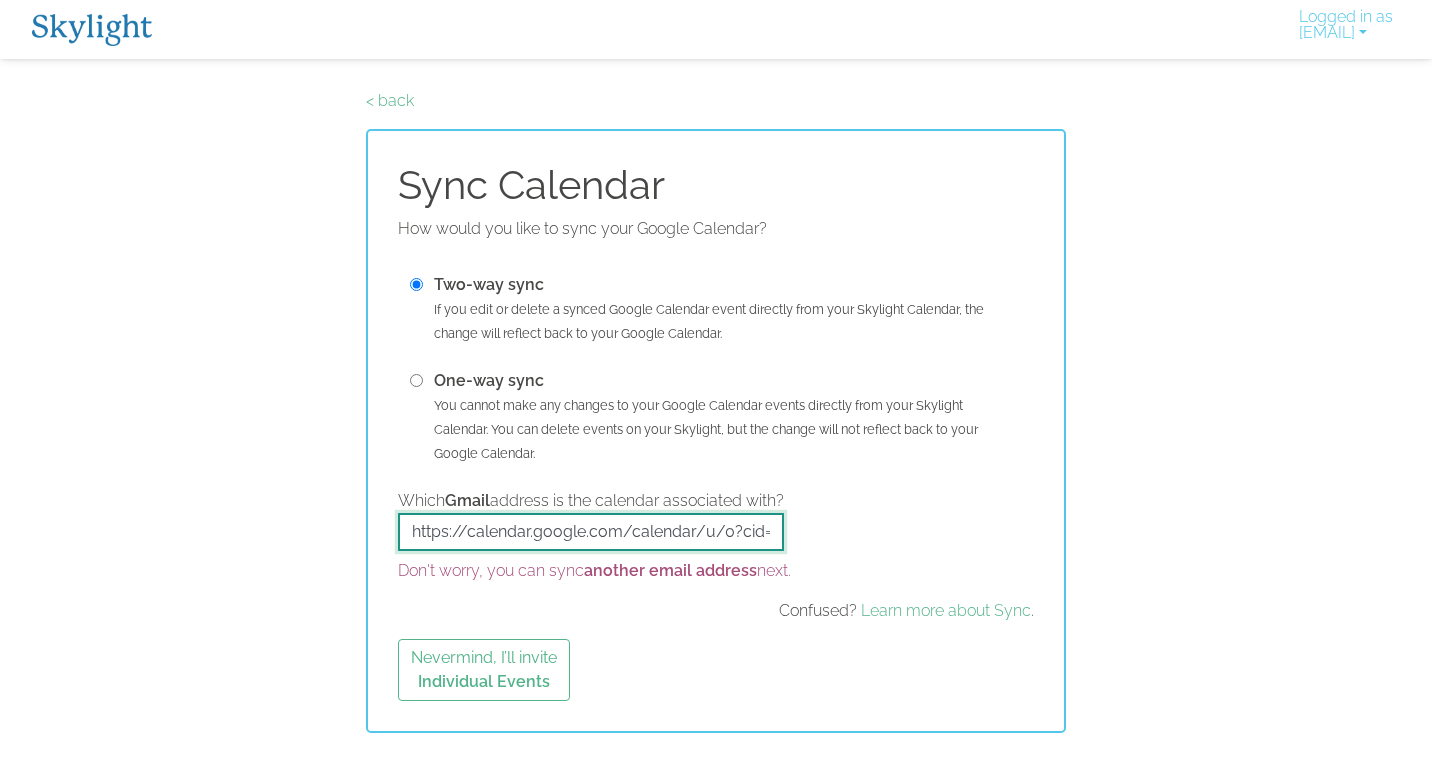 scroll, scrollTop: 0, scrollLeft: 237, axis: horizontal 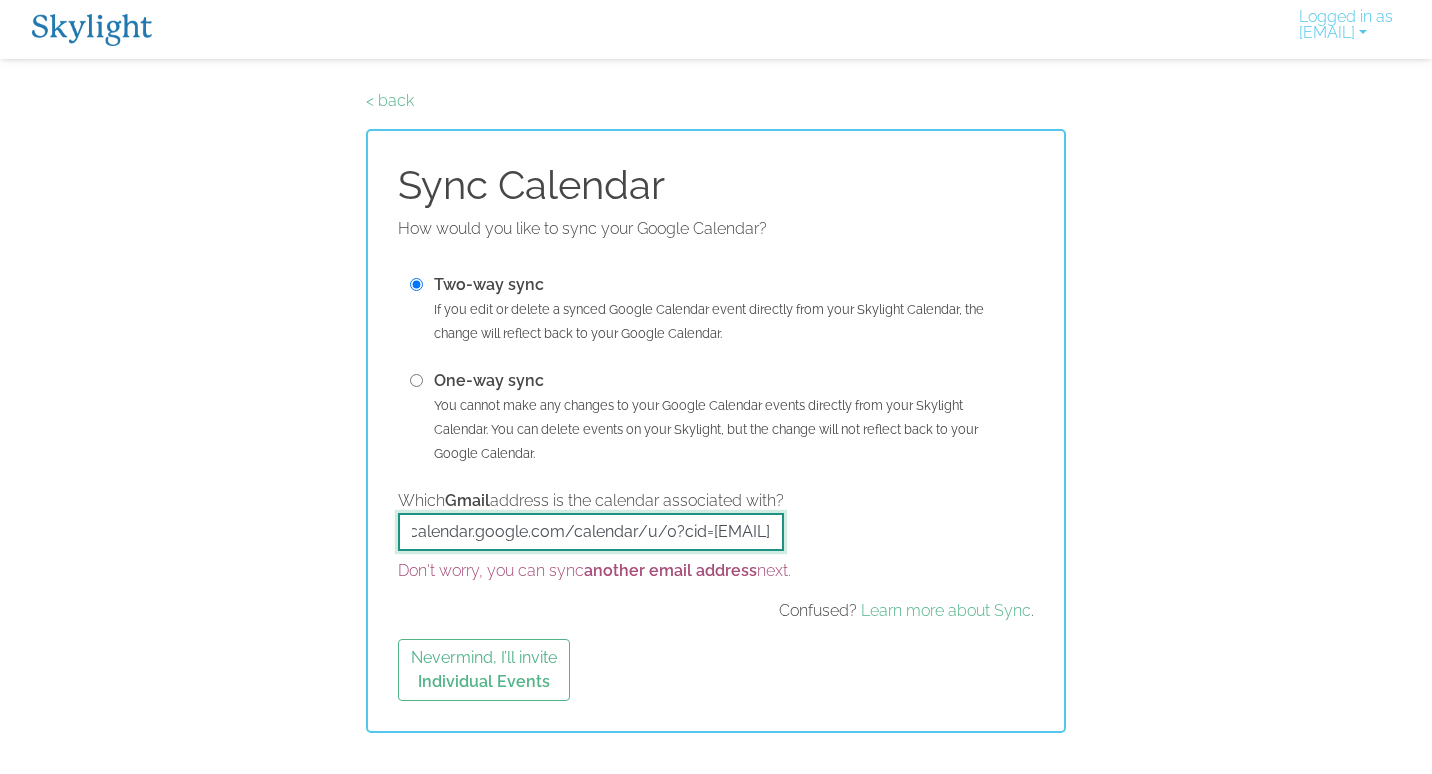 type on "https://calendar.google.com/calendar/u/0?cid=a2lrNGFkb2dAY29tY2FzdC5uZXQ" 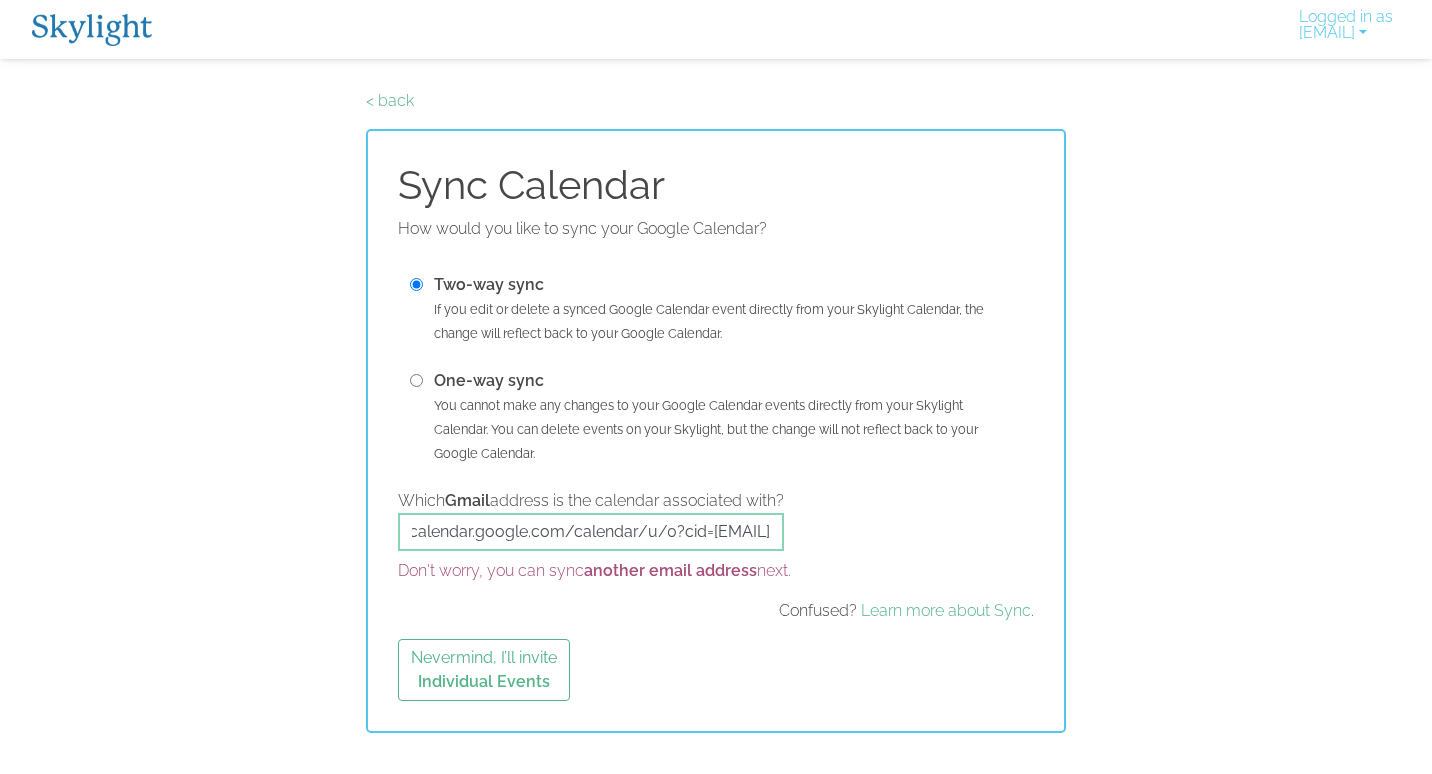 scroll, scrollTop: 0, scrollLeft: 0, axis: both 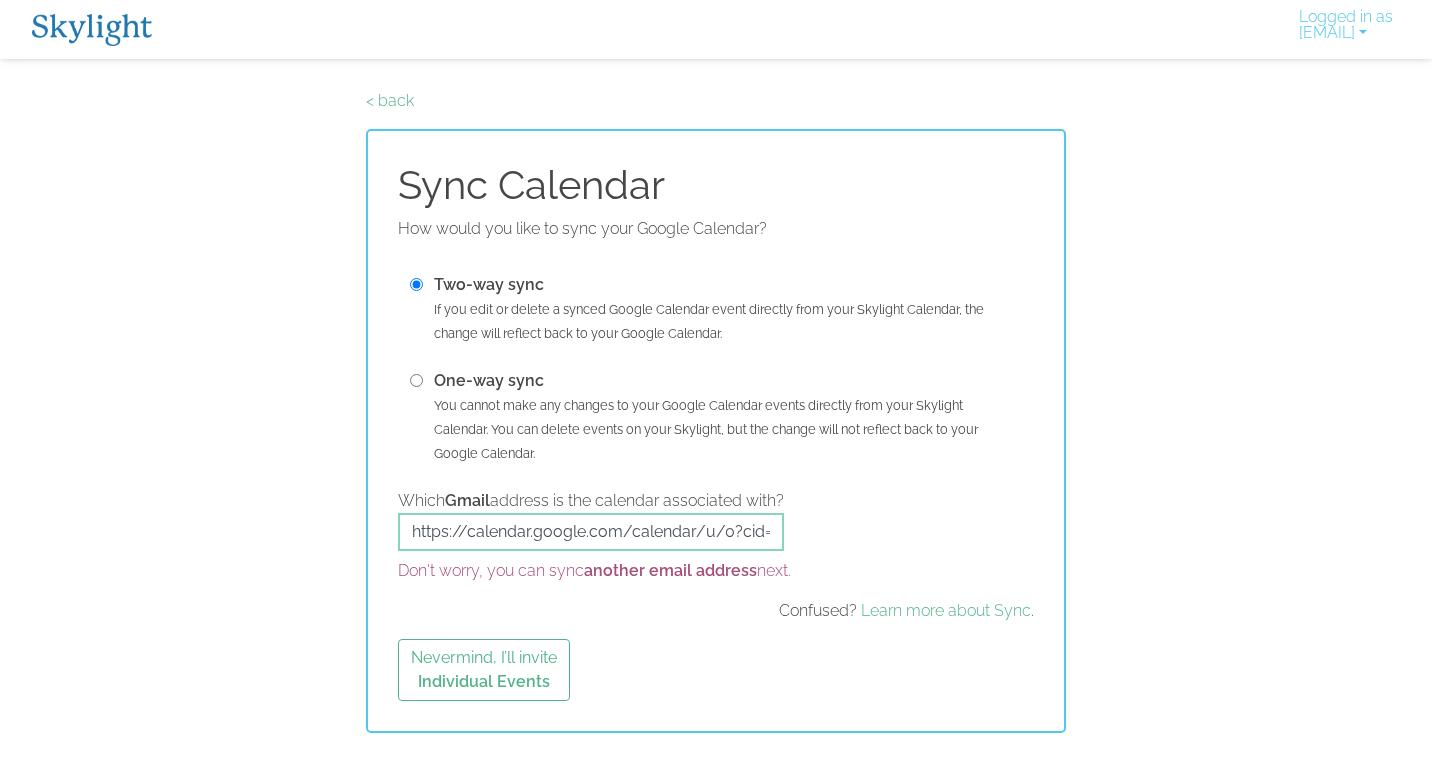 click on "Nevermind, I’ll invite  Individual Events" at bounding box center [716, 670] 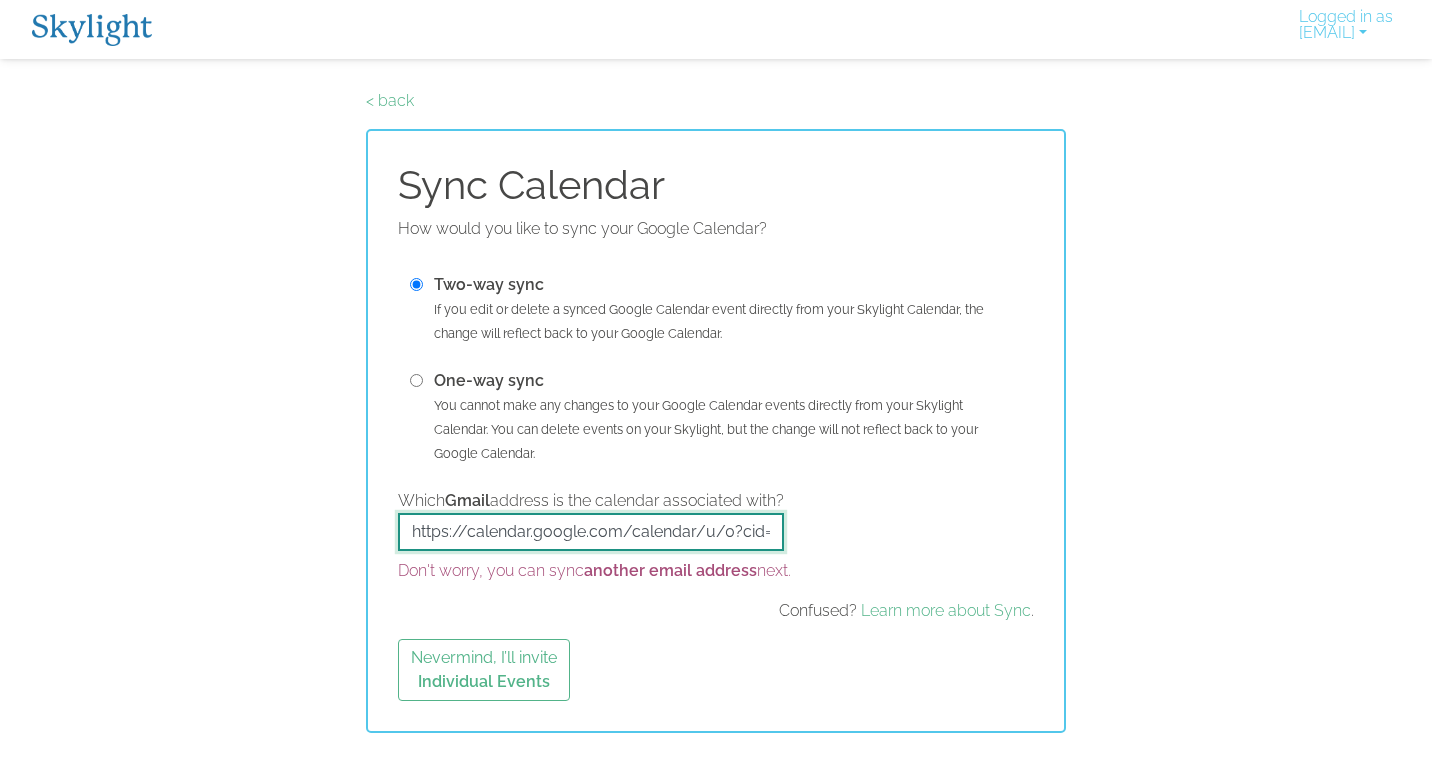 click on "https://calendar.google.com/calendar/u/0?cid=a2lrNGFkb2dAY29tY2FzdC5uZXQ" at bounding box center (591, 532) 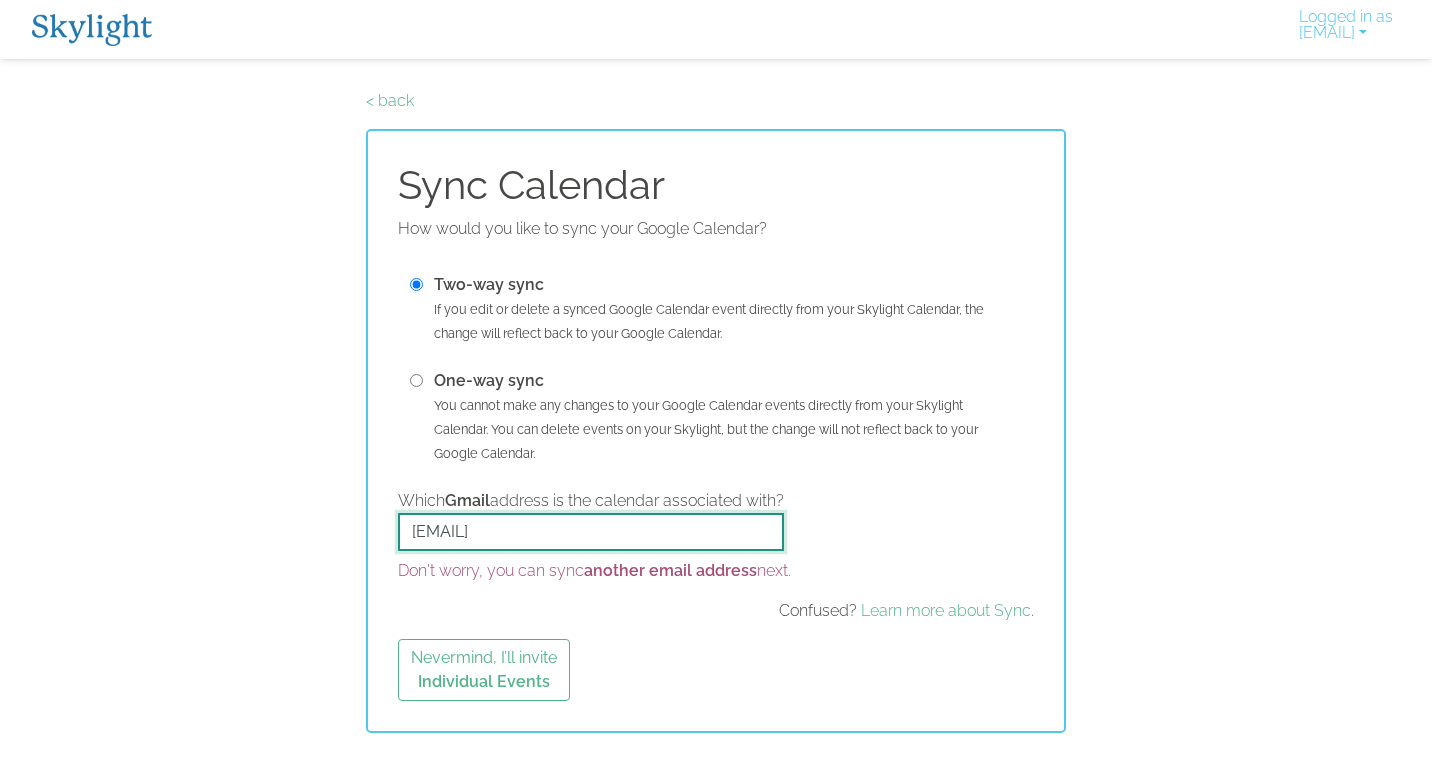 type on "[EMAIL]" 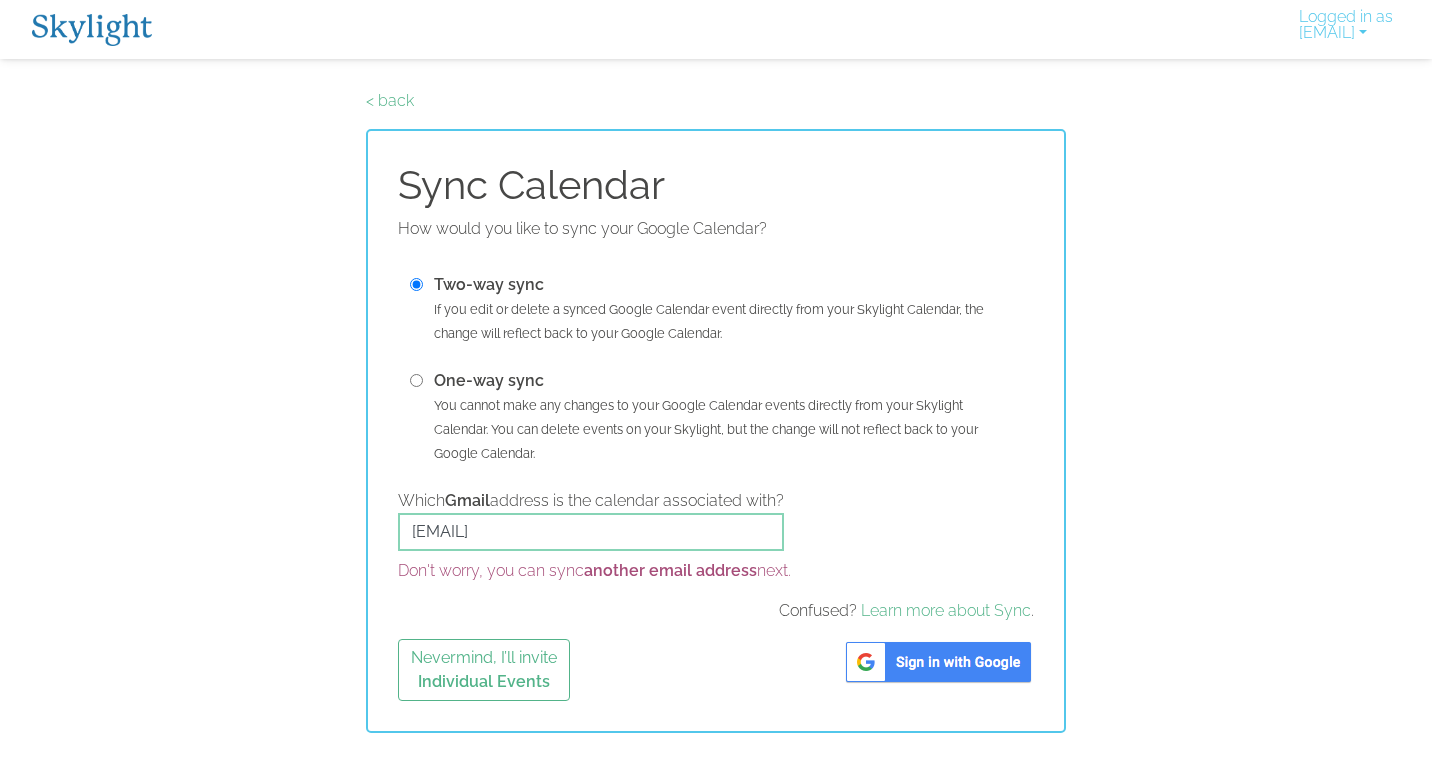 click at bounding box center [938, 662] 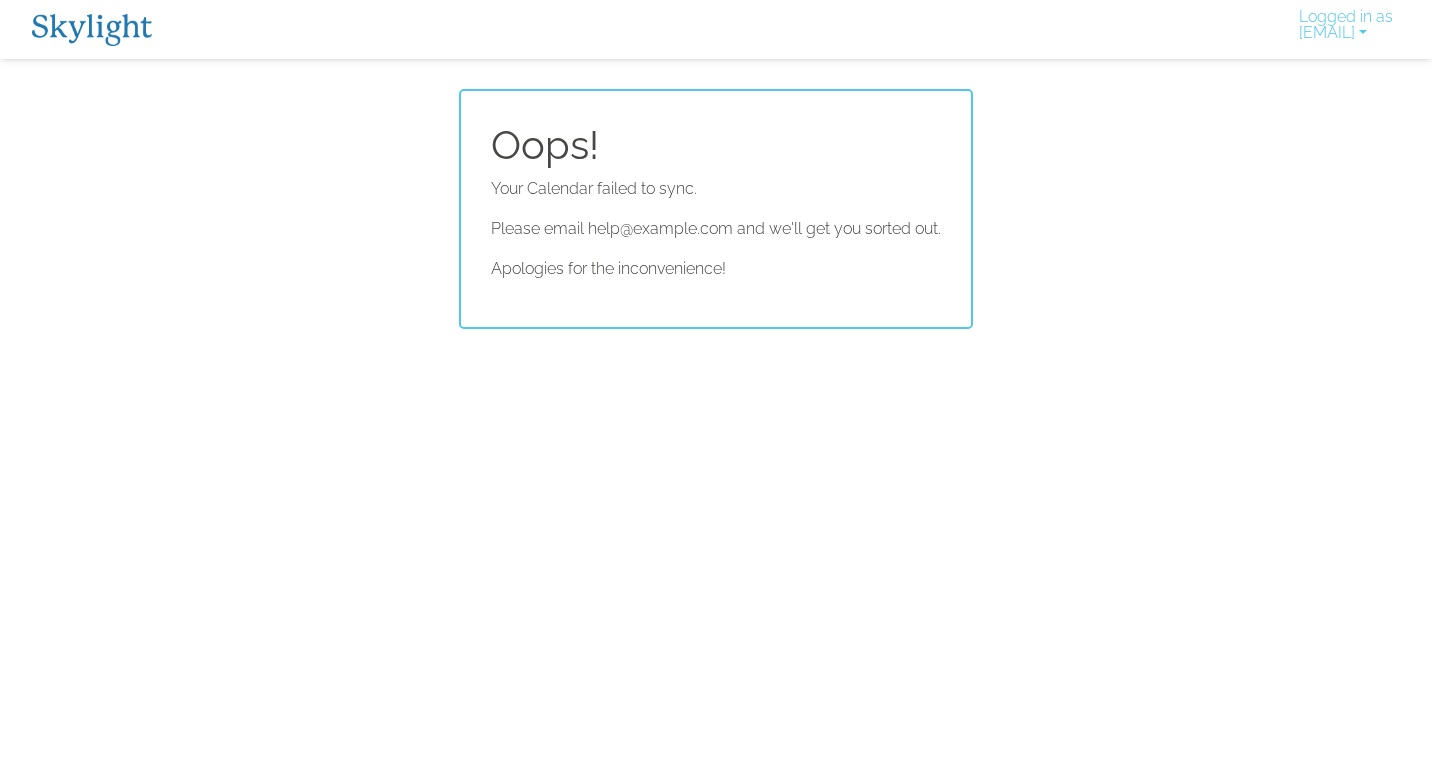 scroll, scrollTop: 0, scrollLeft: 0, axis: both 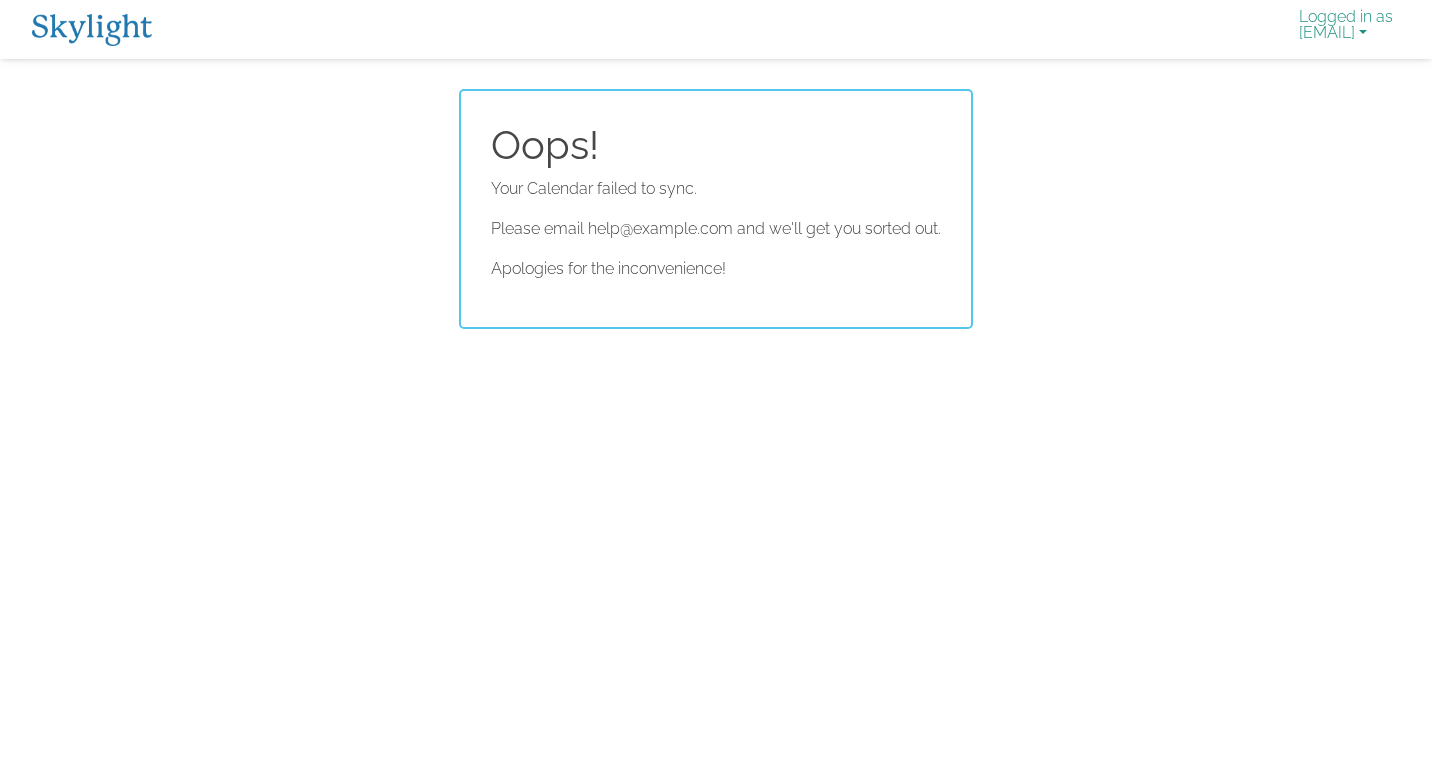 click on "Logged in as kik4adog@comcast.net" at bounding box center [1346, 29] 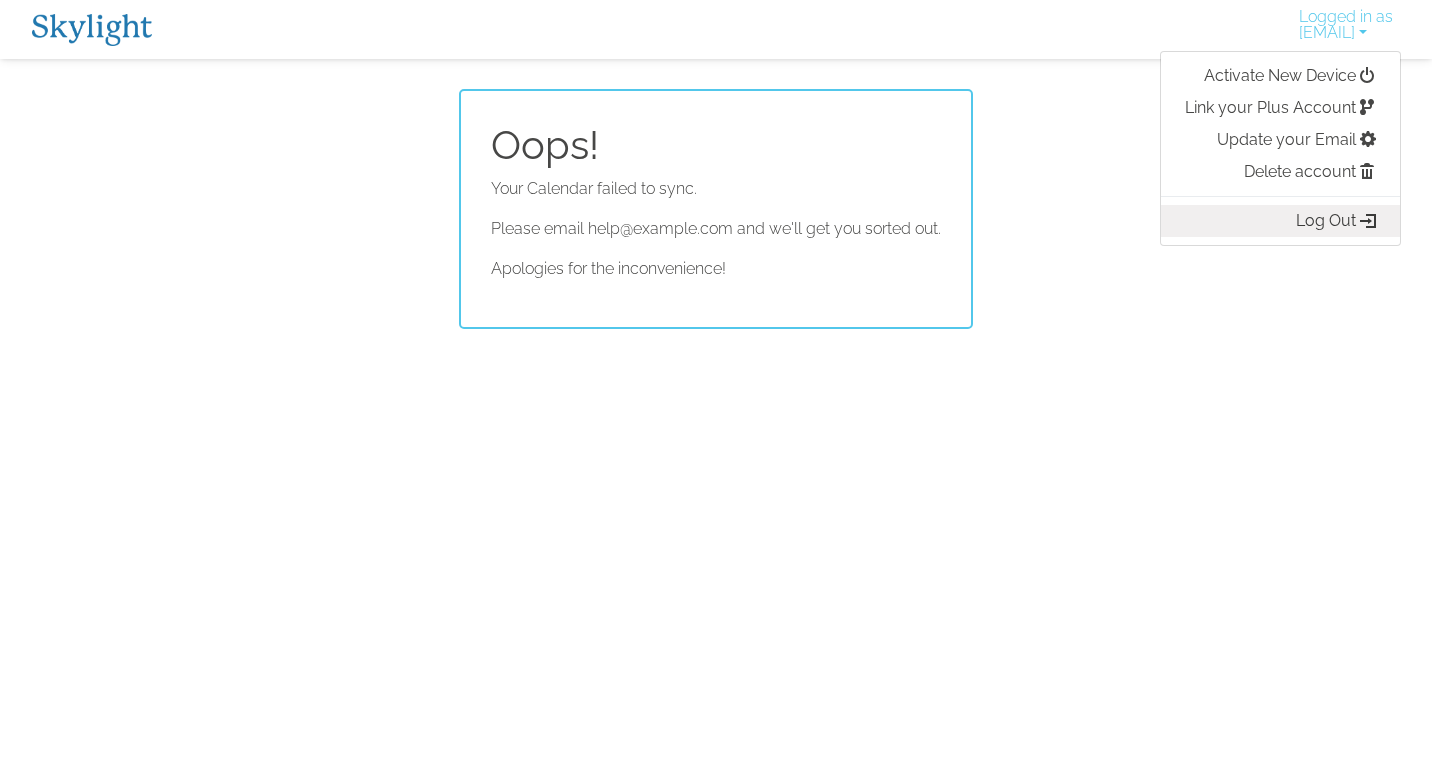 click on "Log Out" at bounding box center (1280, 221) 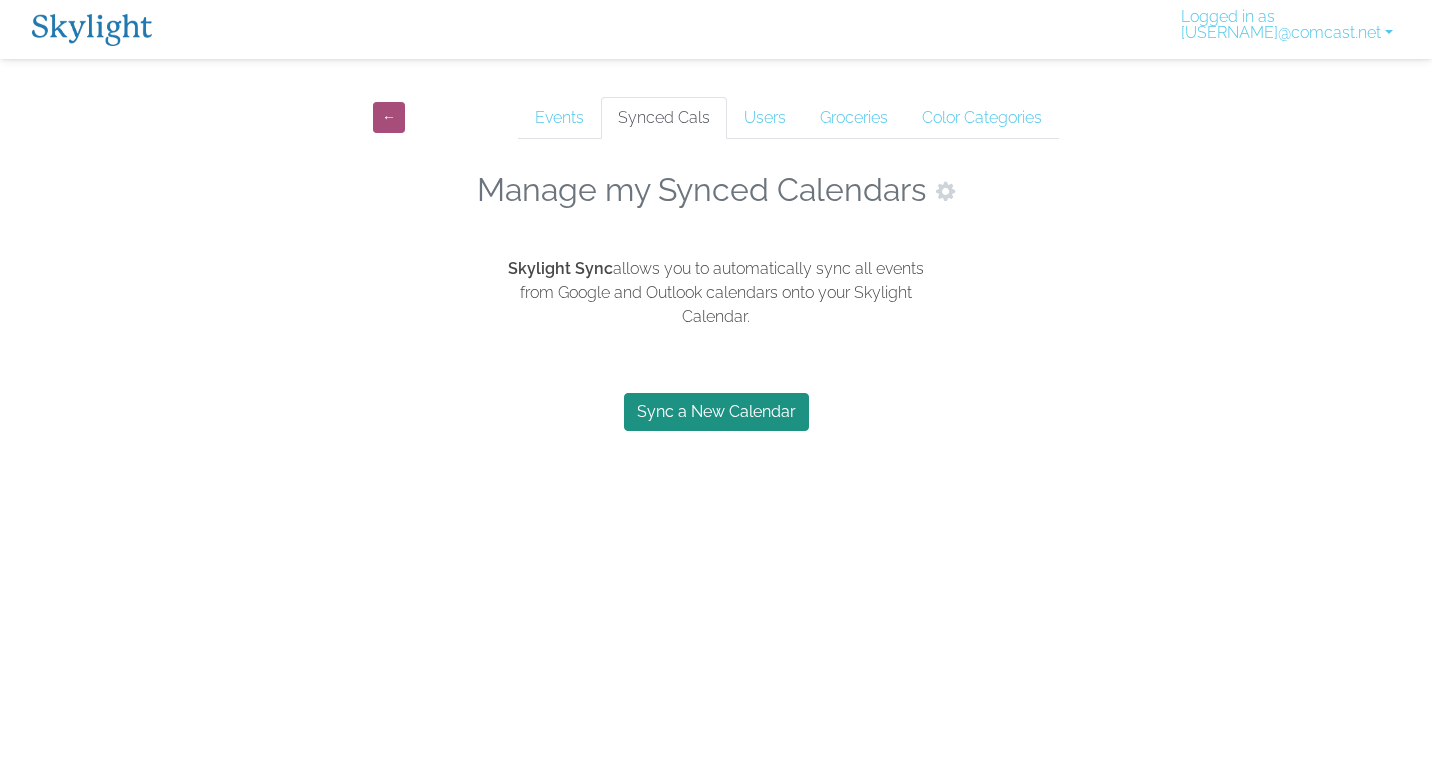 scroll, scrollTop: 0, scrollLeft: 0, axis: both 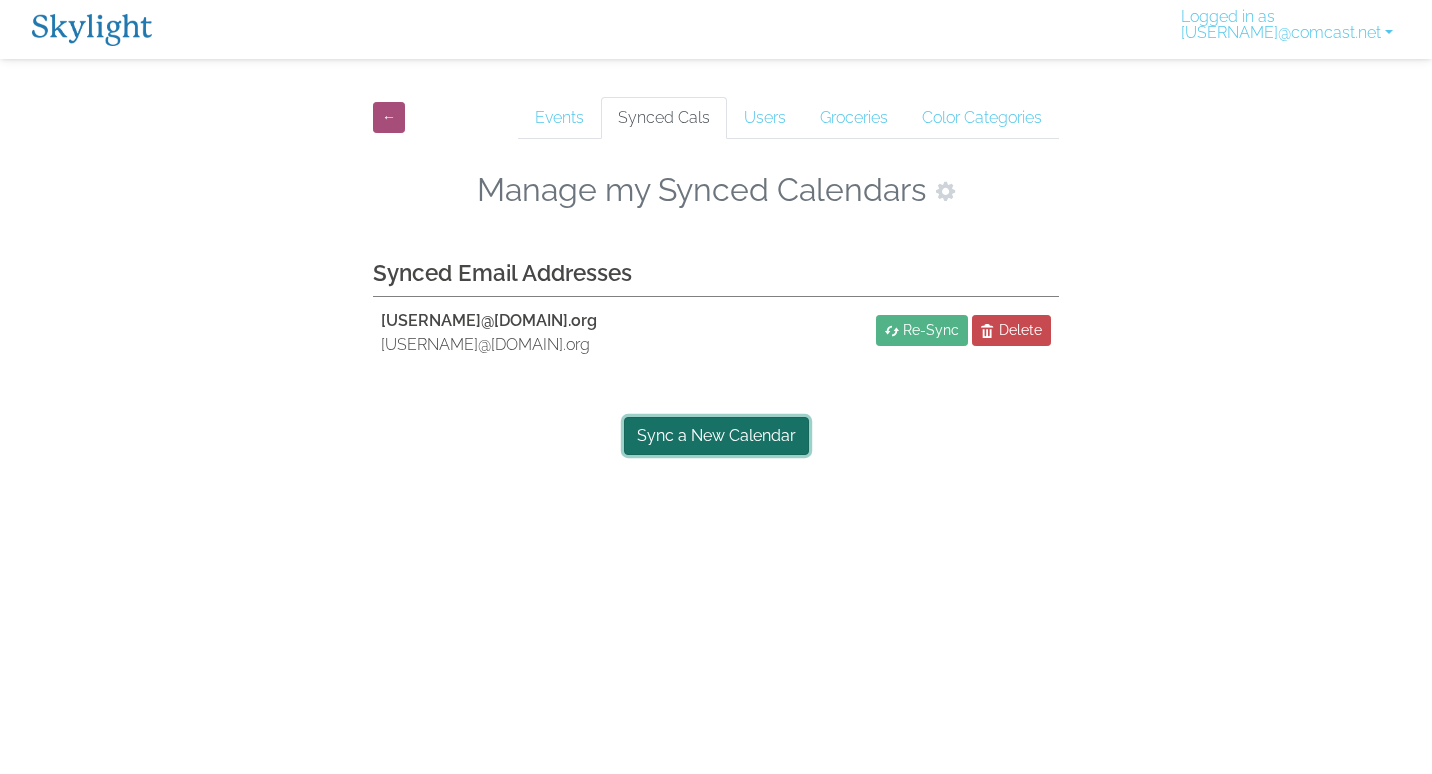 click on "Sync a New Calendar" at bounding box center [716, 436] 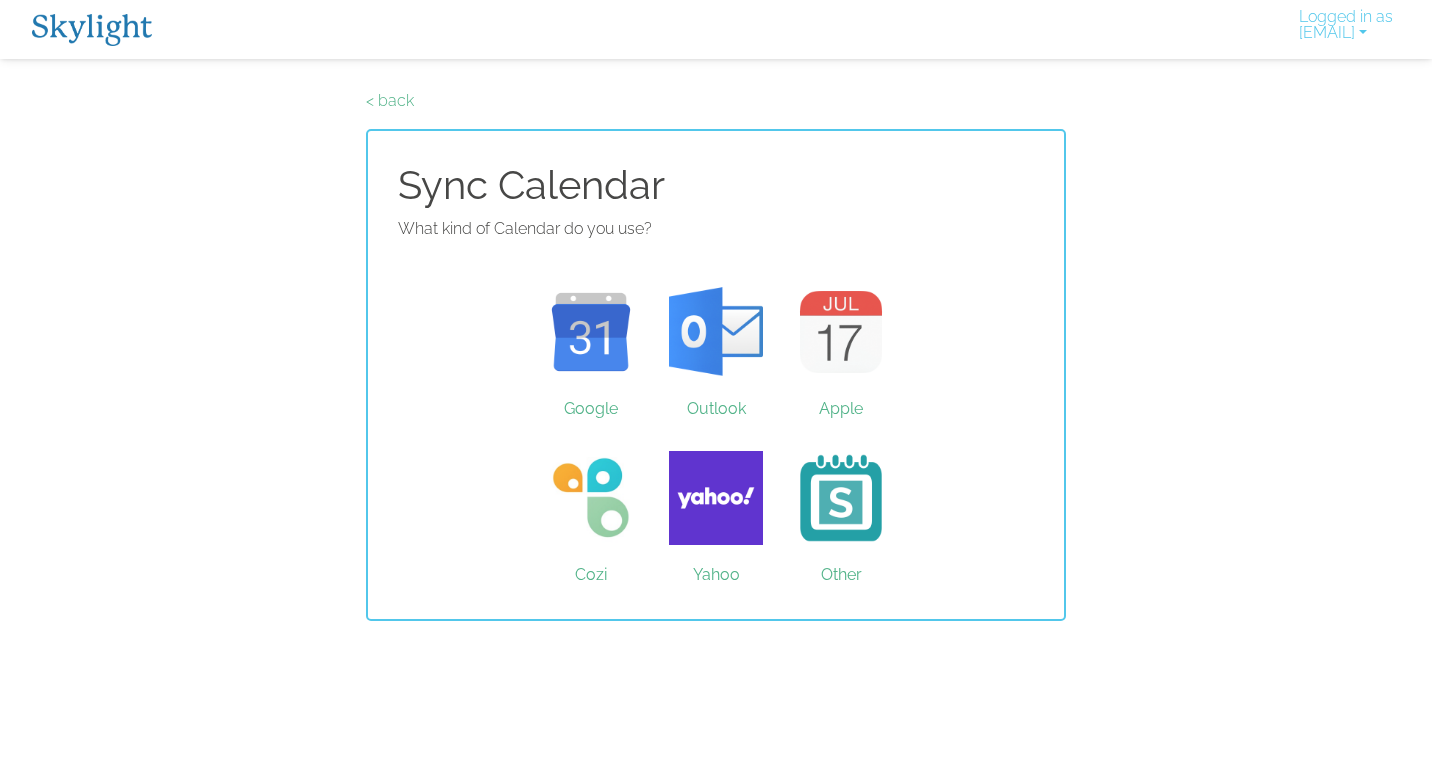 scroll, scrollTop: 0, scrollLeft: 0, axis: both 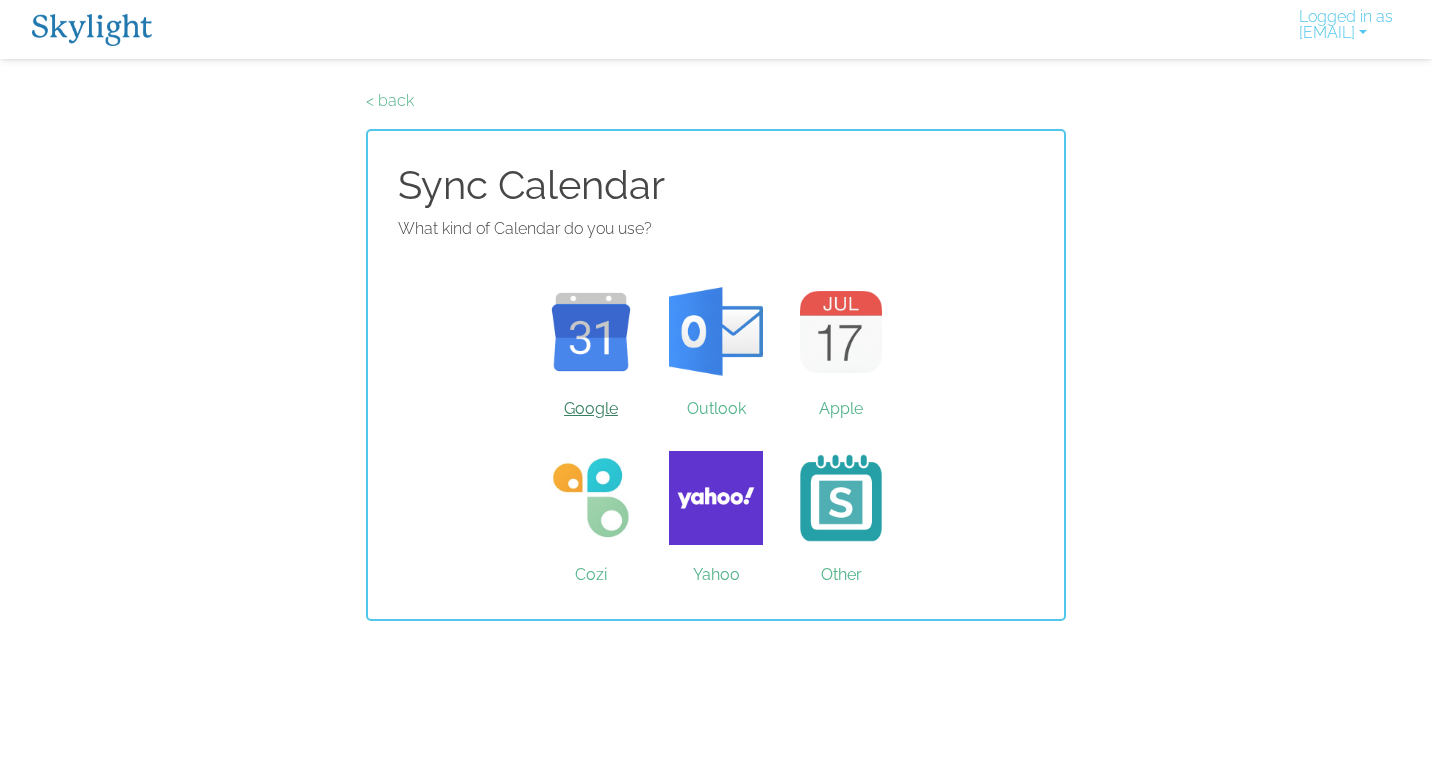 click on "Google" at bounding box center (591, 332) 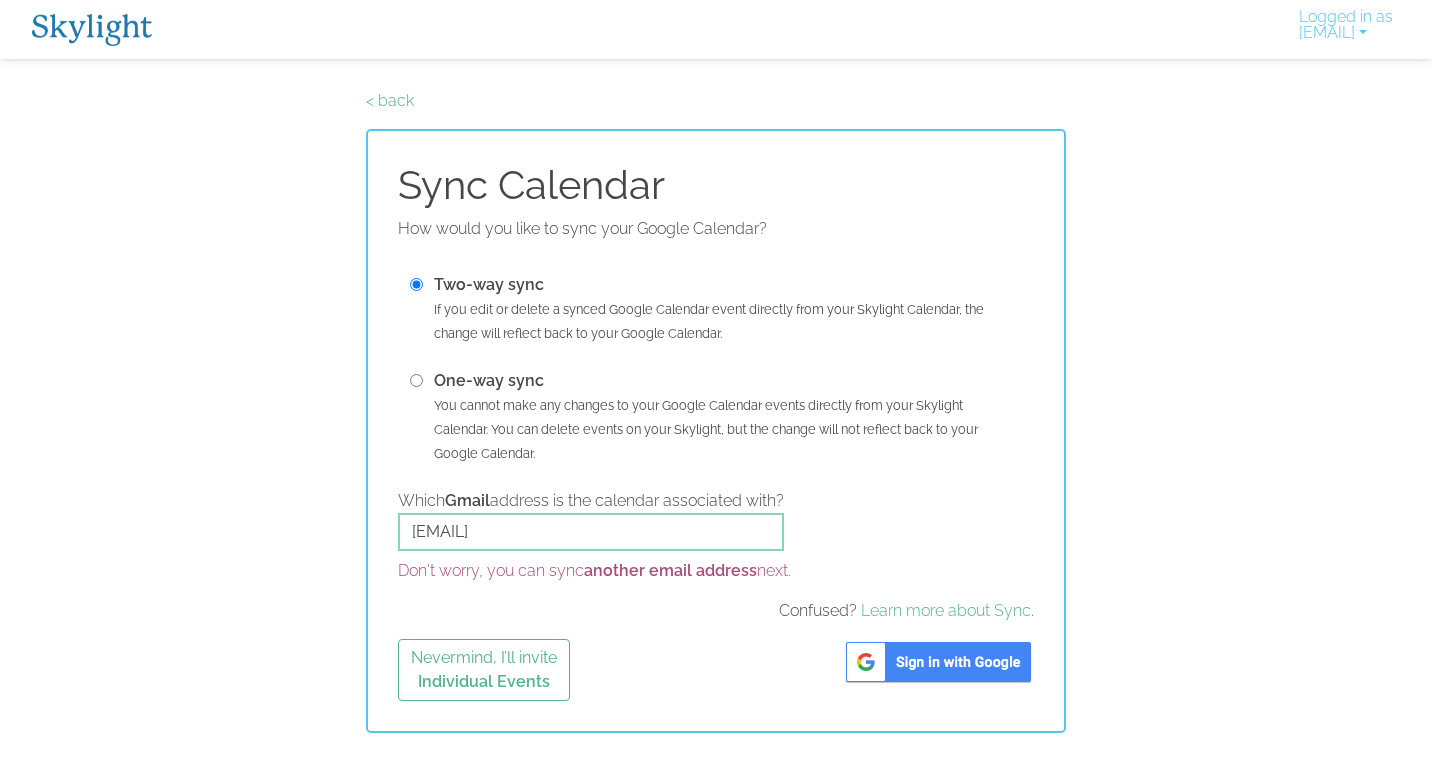 click at bounding box center (938, 662) 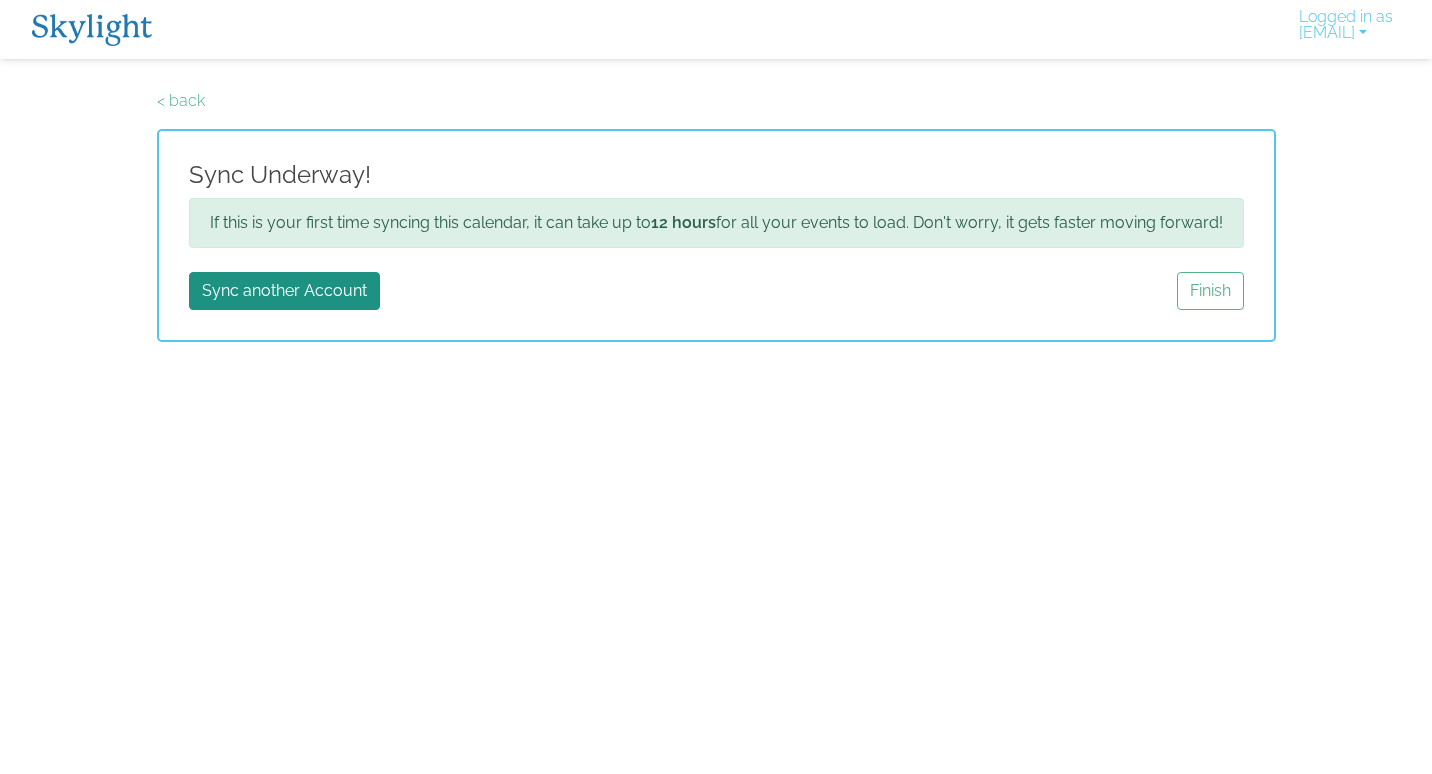 scroll, scrollTop: 0, scrollLeft: 0, axis: both 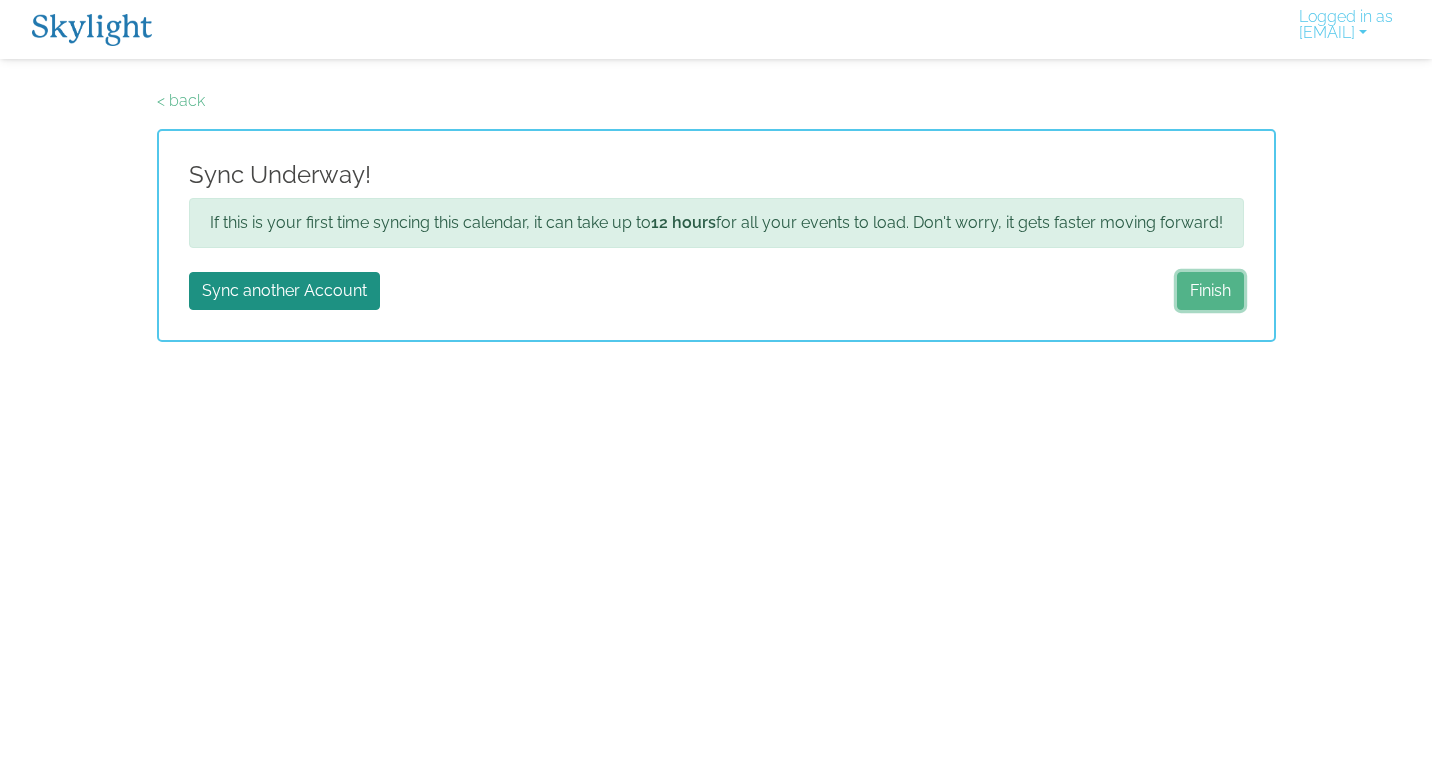 click on "Finish" at bounding box center (1210, 291) 